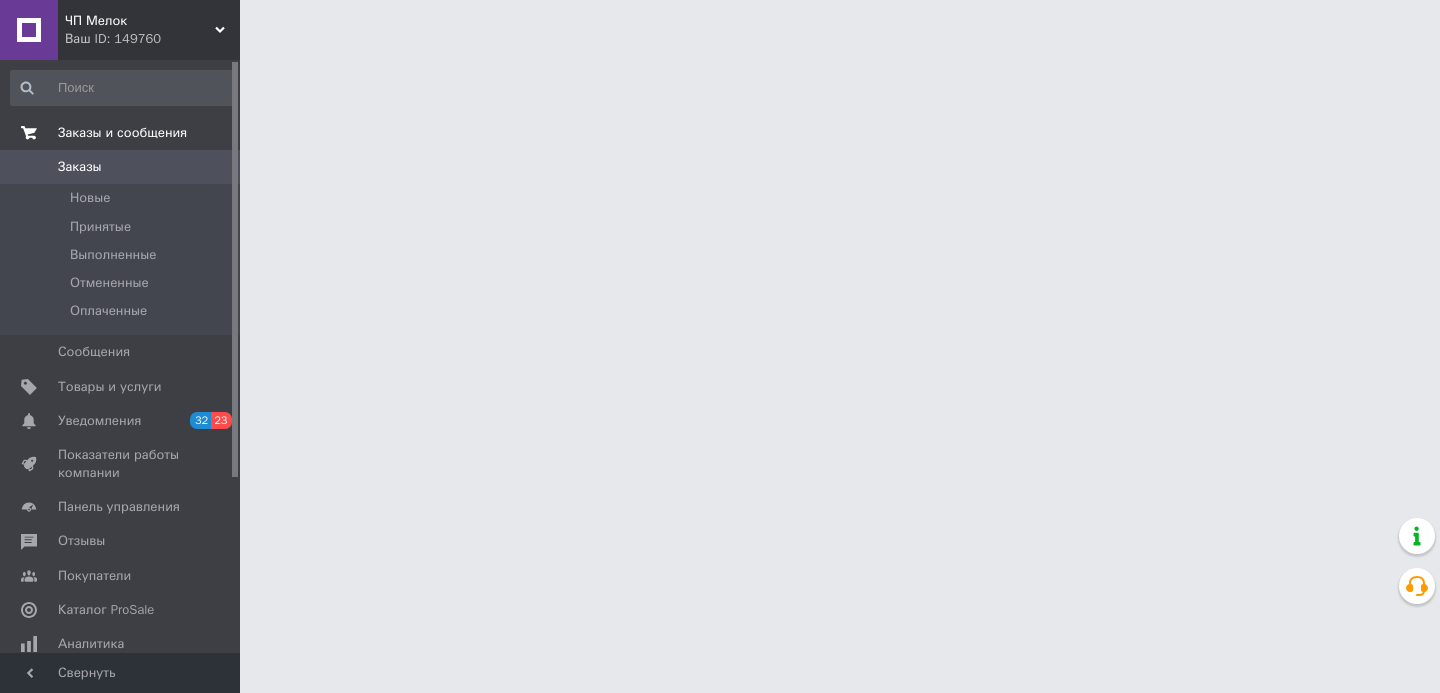 scroll, scrollTop: 0, scrollLeft: 0, axis: both 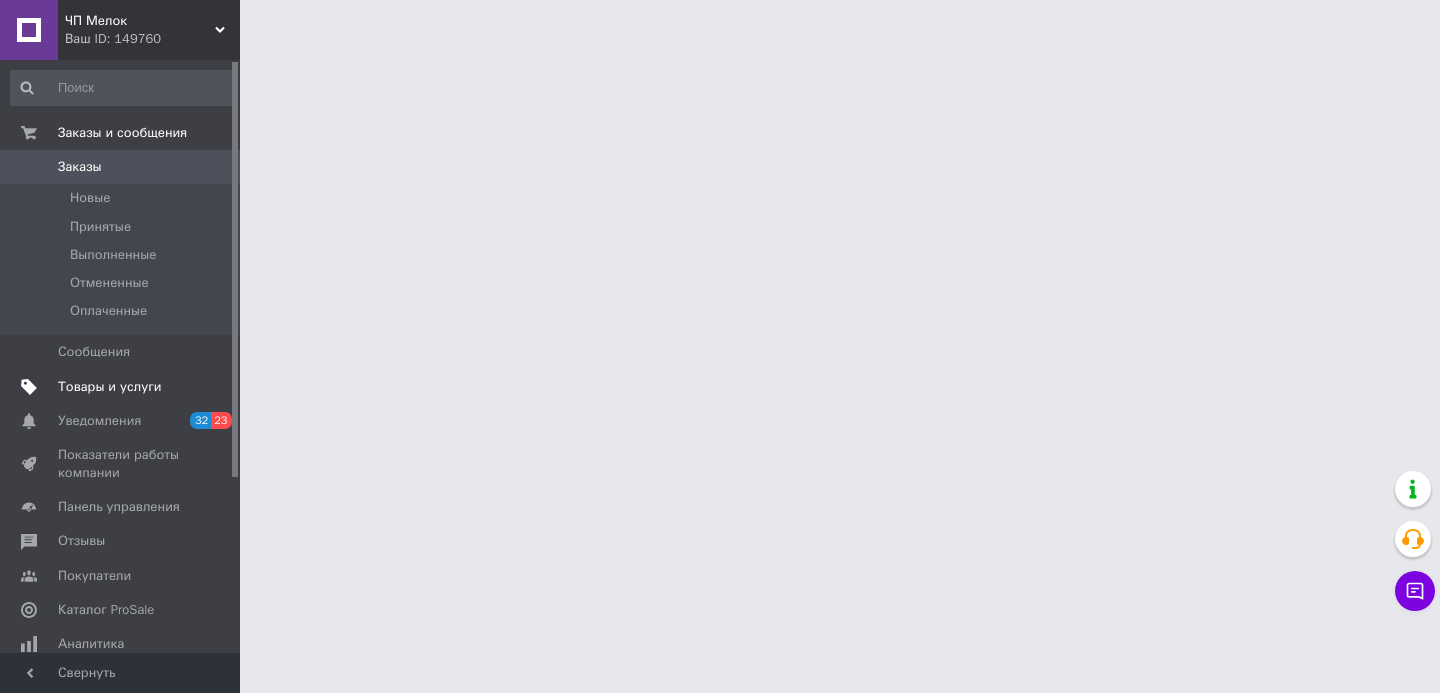 click on "Товары и услуги" at bounding box center (110, 387) 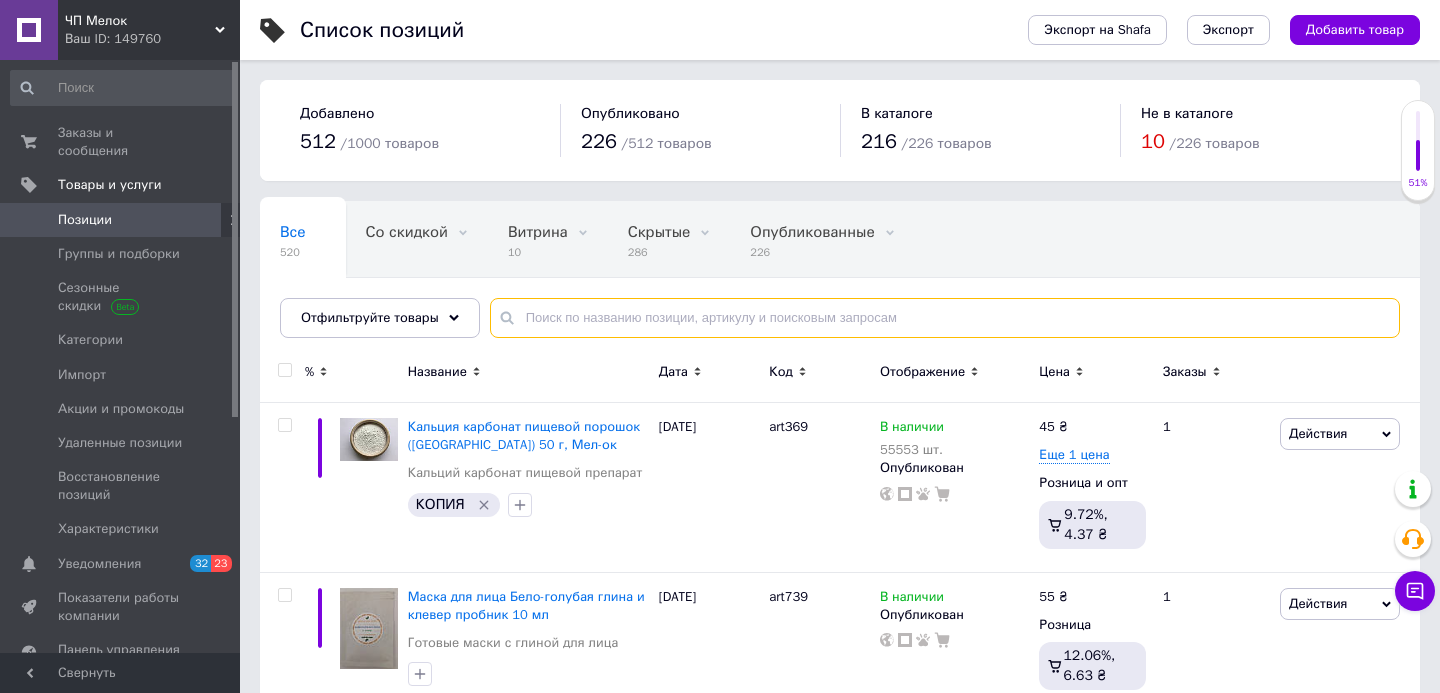 click at bounding box center (945, 318) 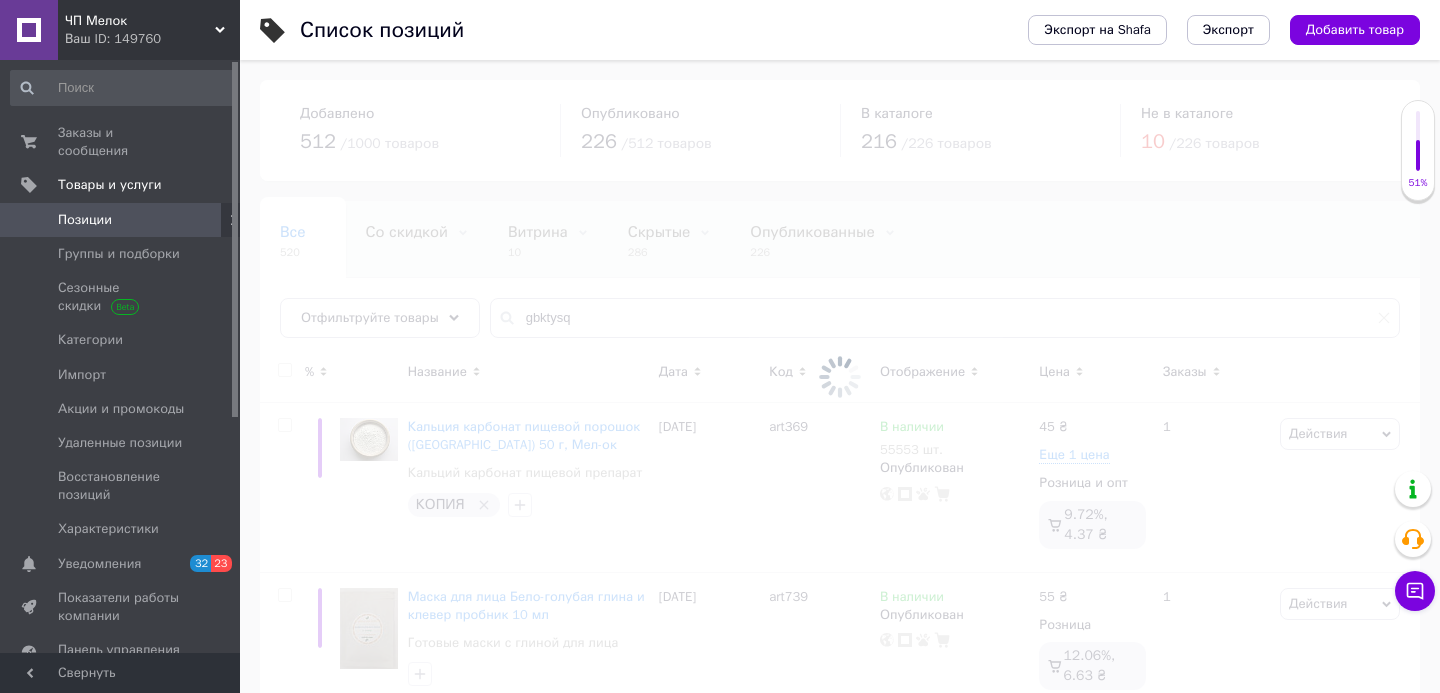 click at bounding box center (840, 376) 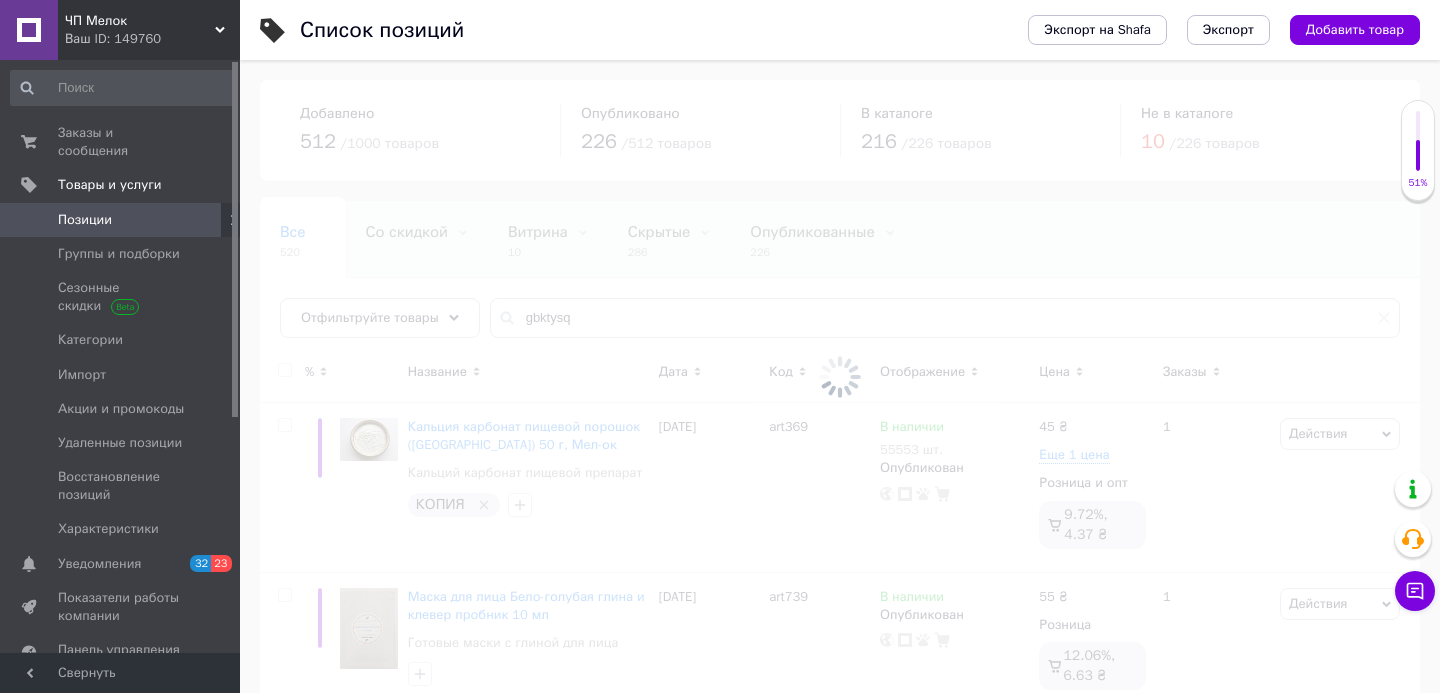 click at bounding box center (840, 376) 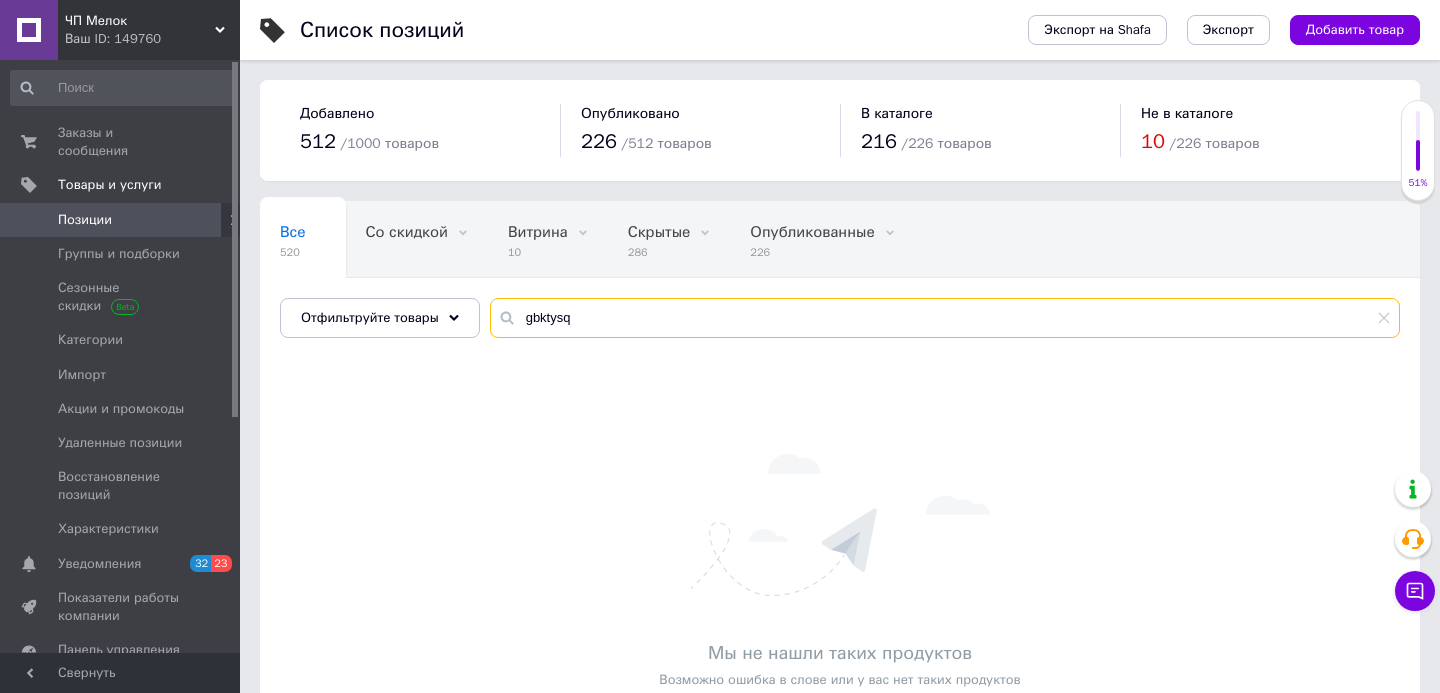 click on "gbktysq" at bounding box center [945, 318] 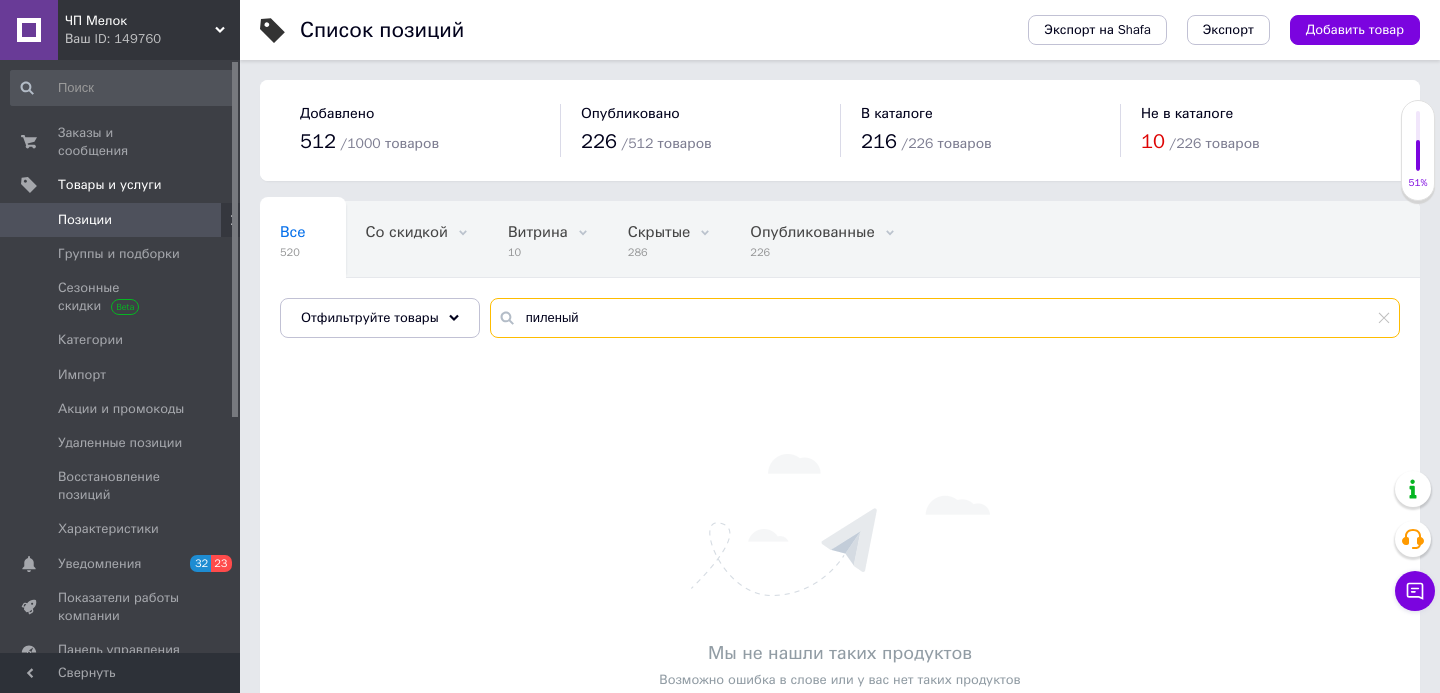 type on "пиленый" 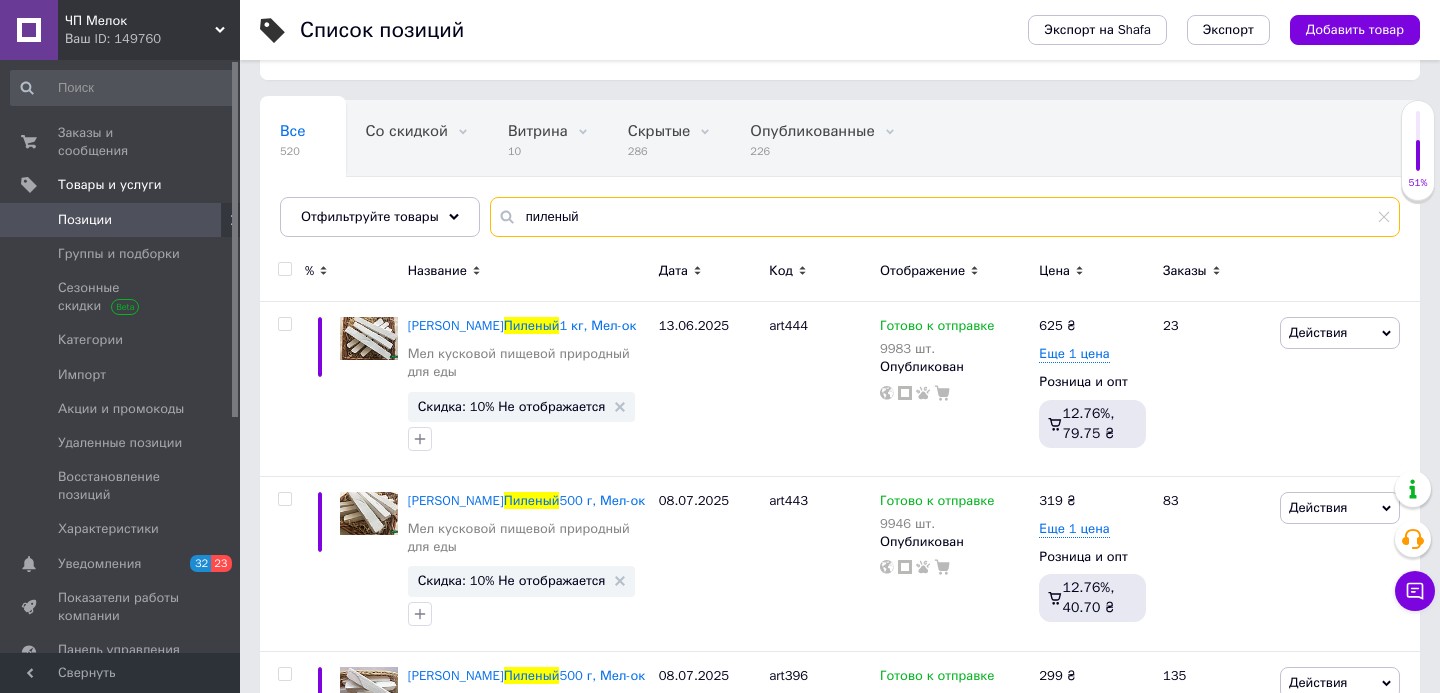 scroll, scrollTop: 103, scrollLeft: 0, axis: vertical 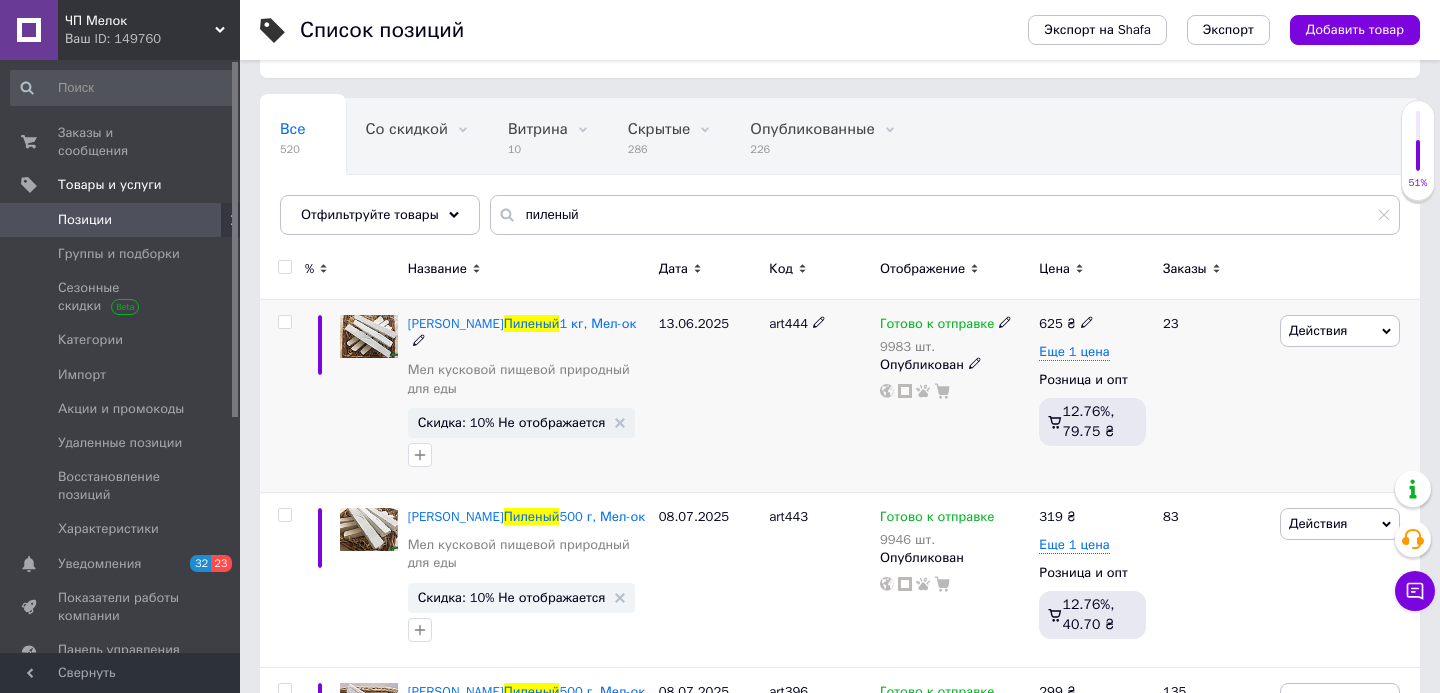 click on "9983 шт." at bounding box center [946, 347] 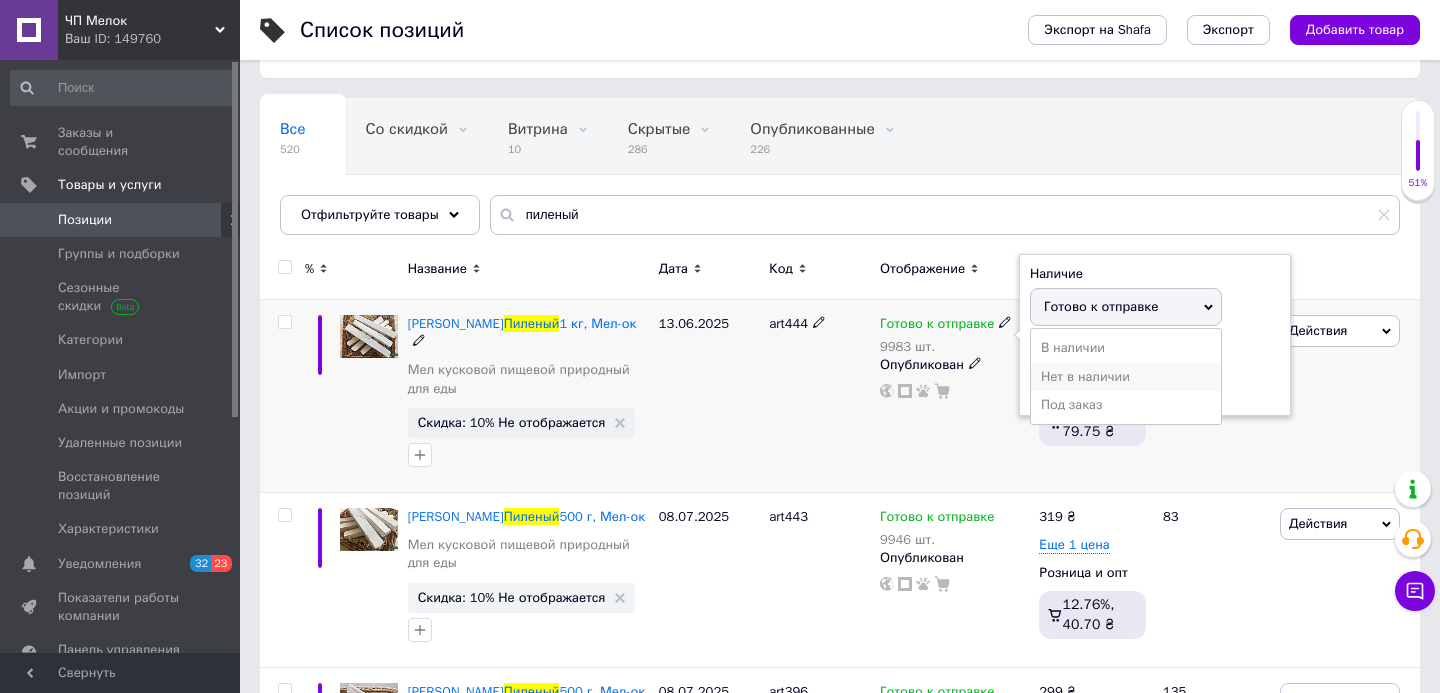 click on "Нет в наличии" at bounding box center (1126, 377) 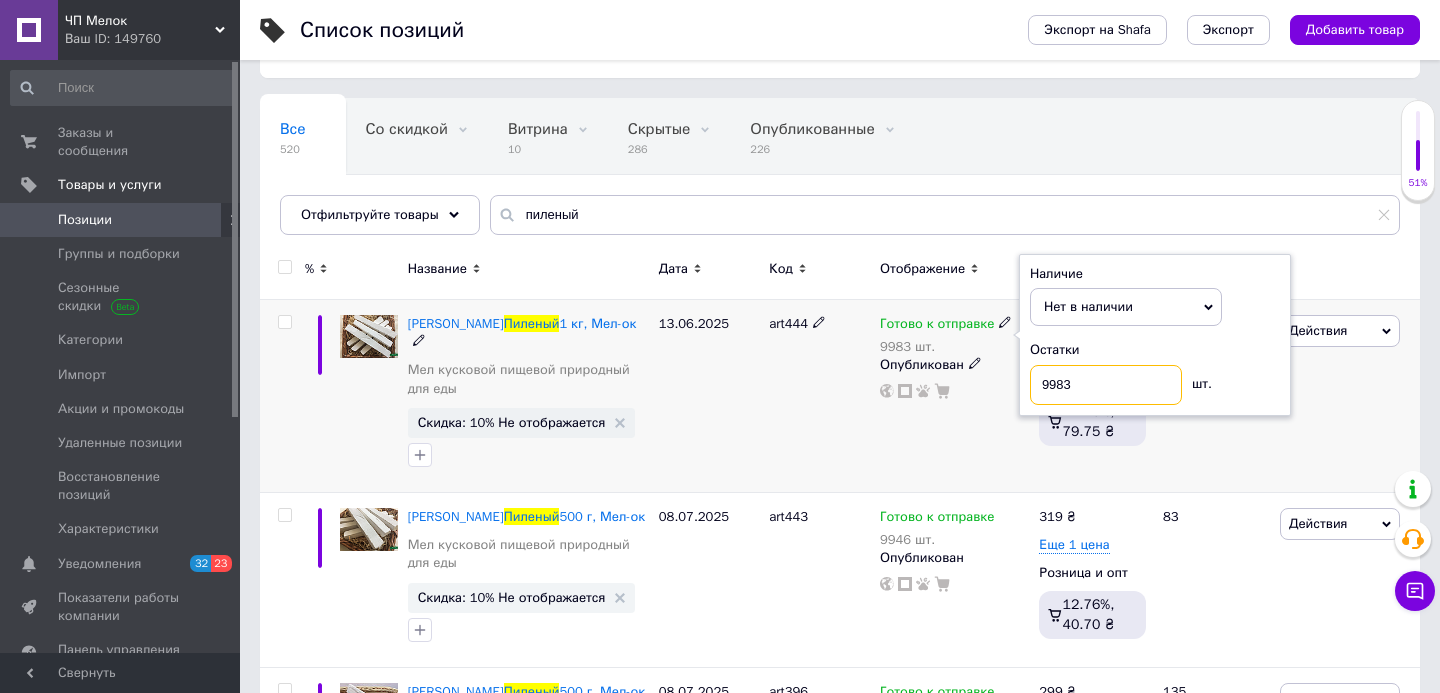 click on "9983" at bounding box center (1106, 385) 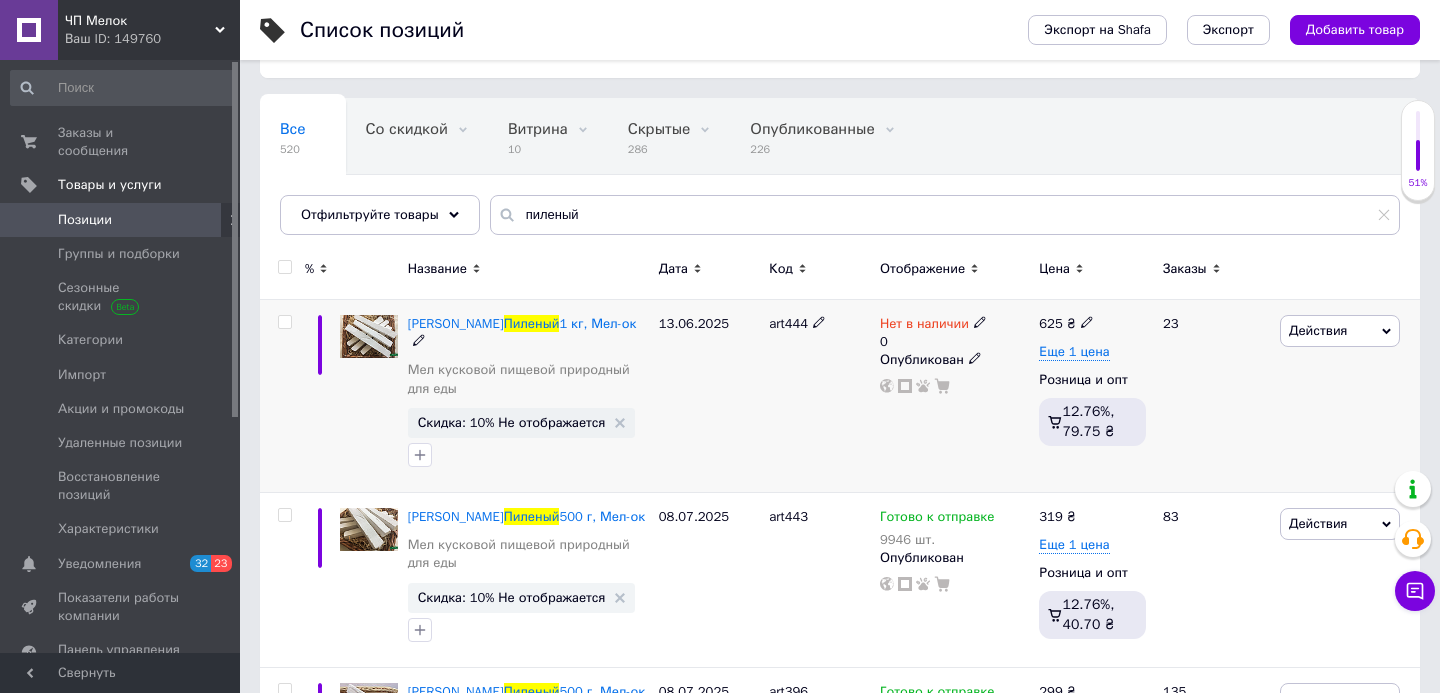 click at bounding box center (284, 322) 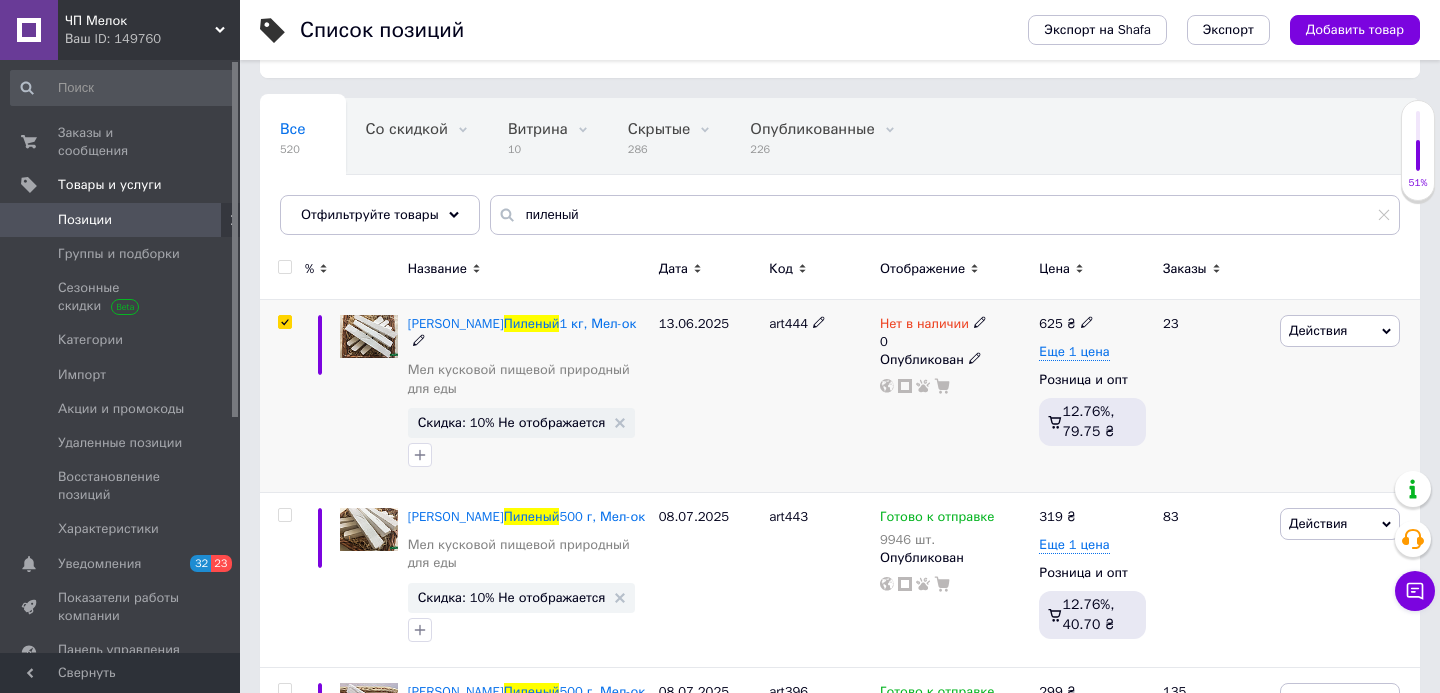 checkbox on "true" 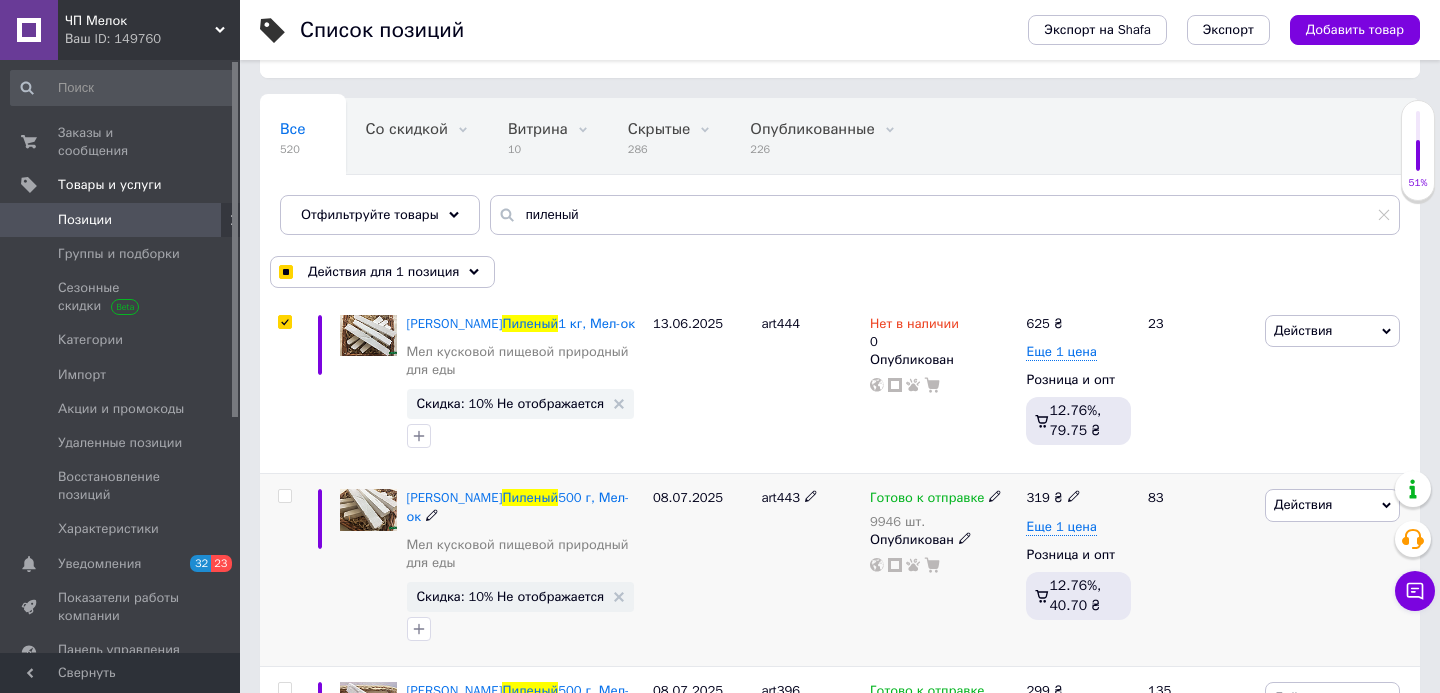click at bounding box center [284, 496] 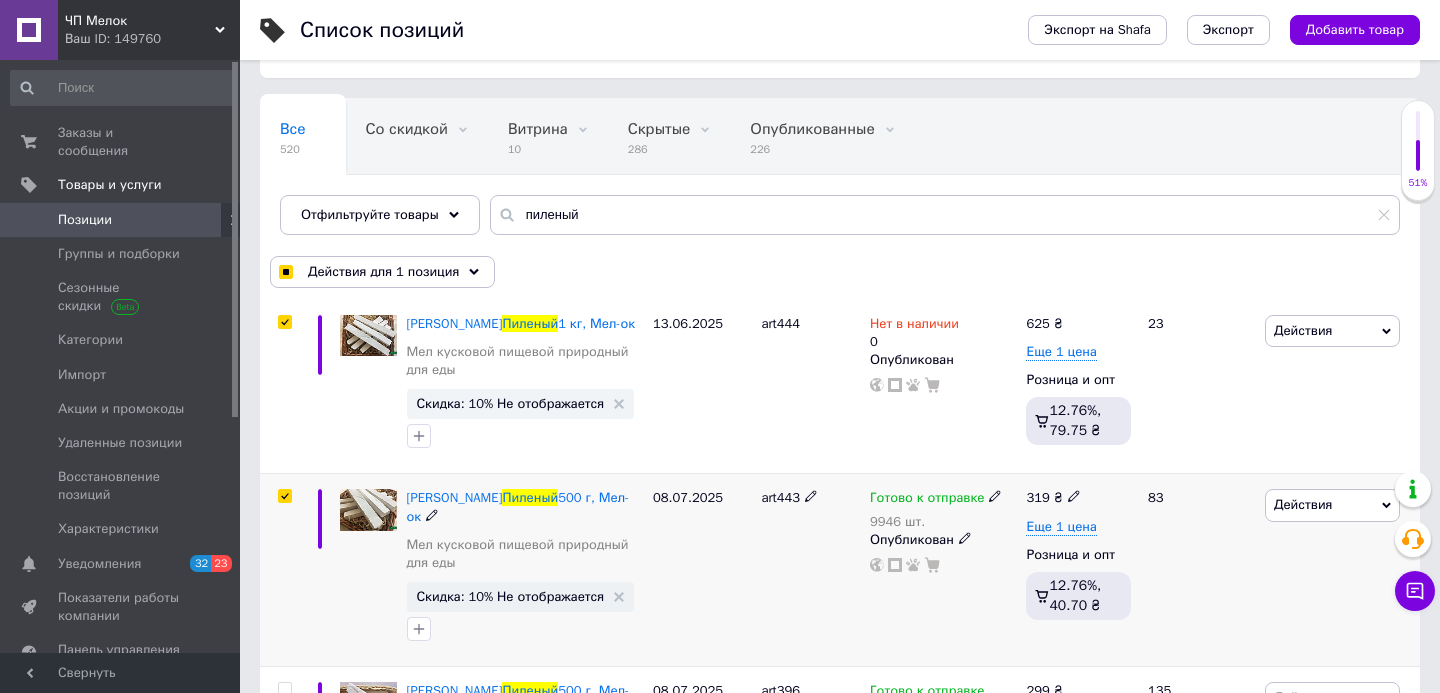 checkbox on "true" 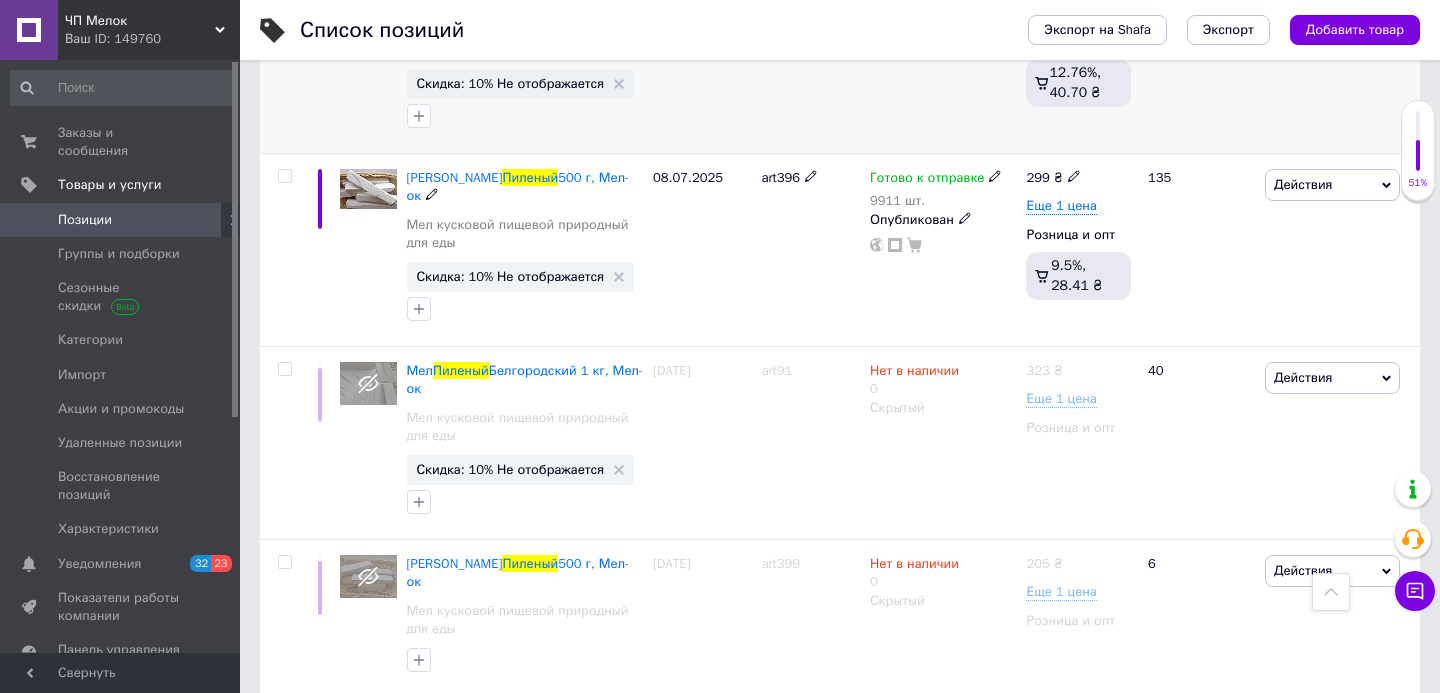 scroll, scrollTop: 646, scrollLeft: 0, axis: vertical 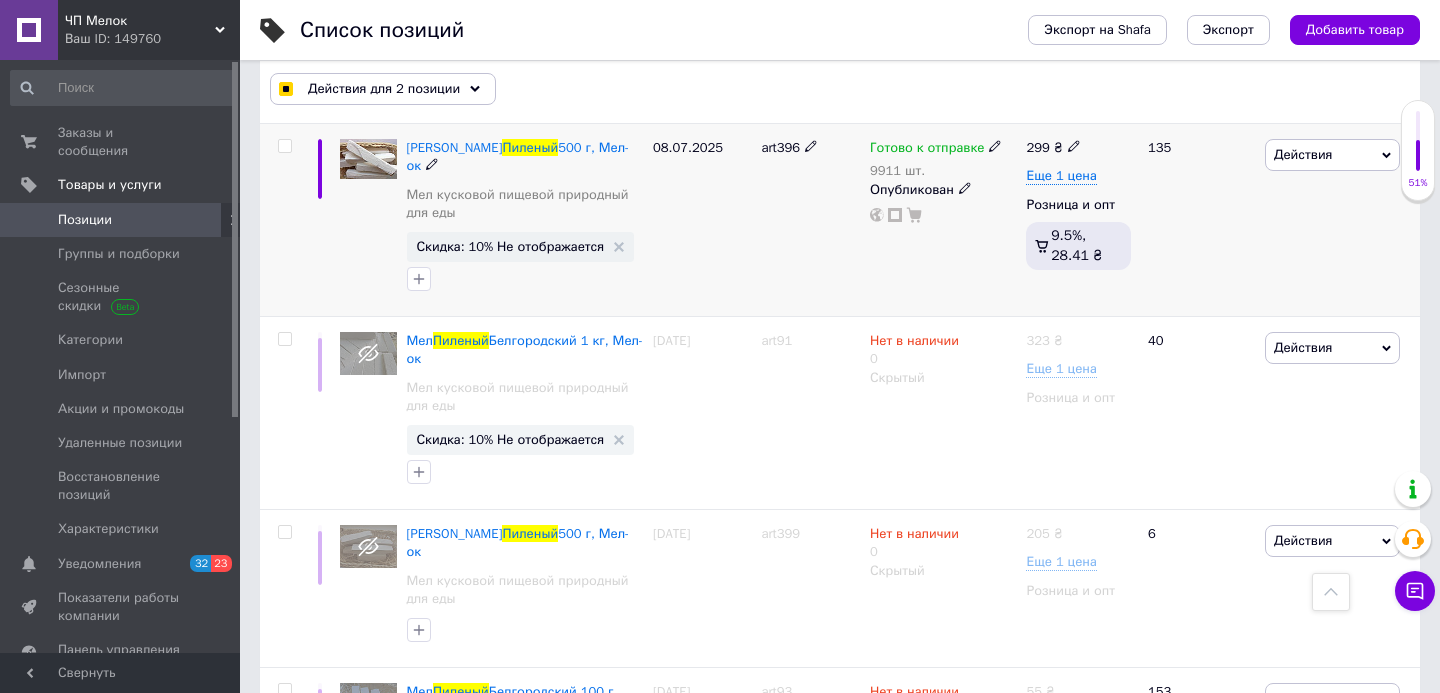 click at bounding box center (284, 146) 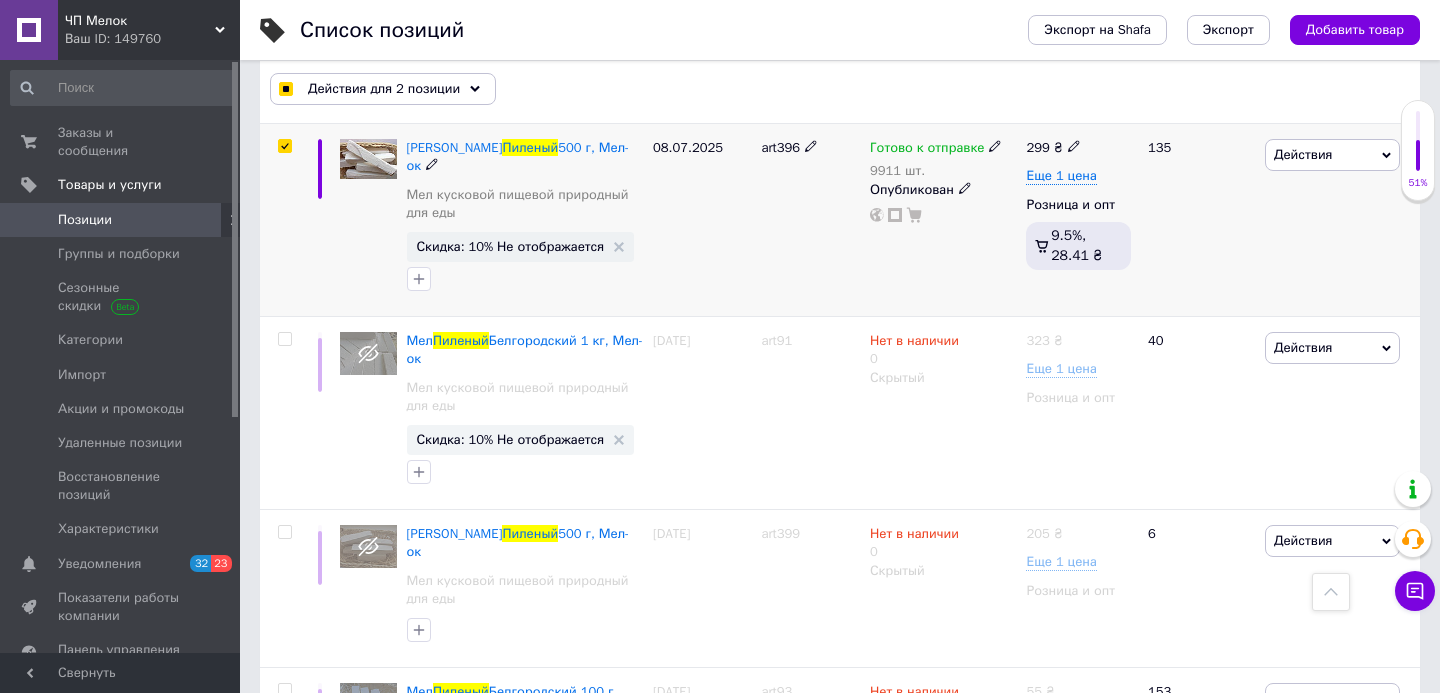 checkbox on "true" 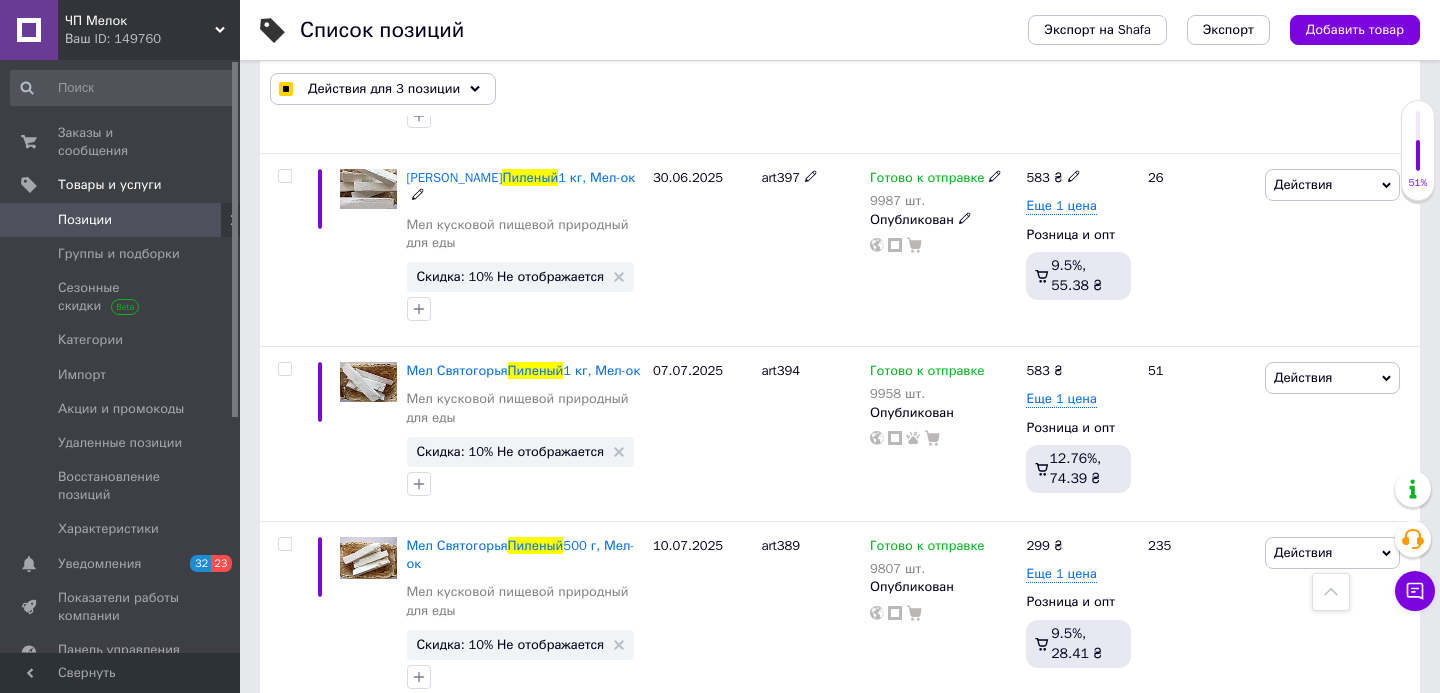scroll, scrollTop: 2565, scrollLeft: 0, axis: vertical 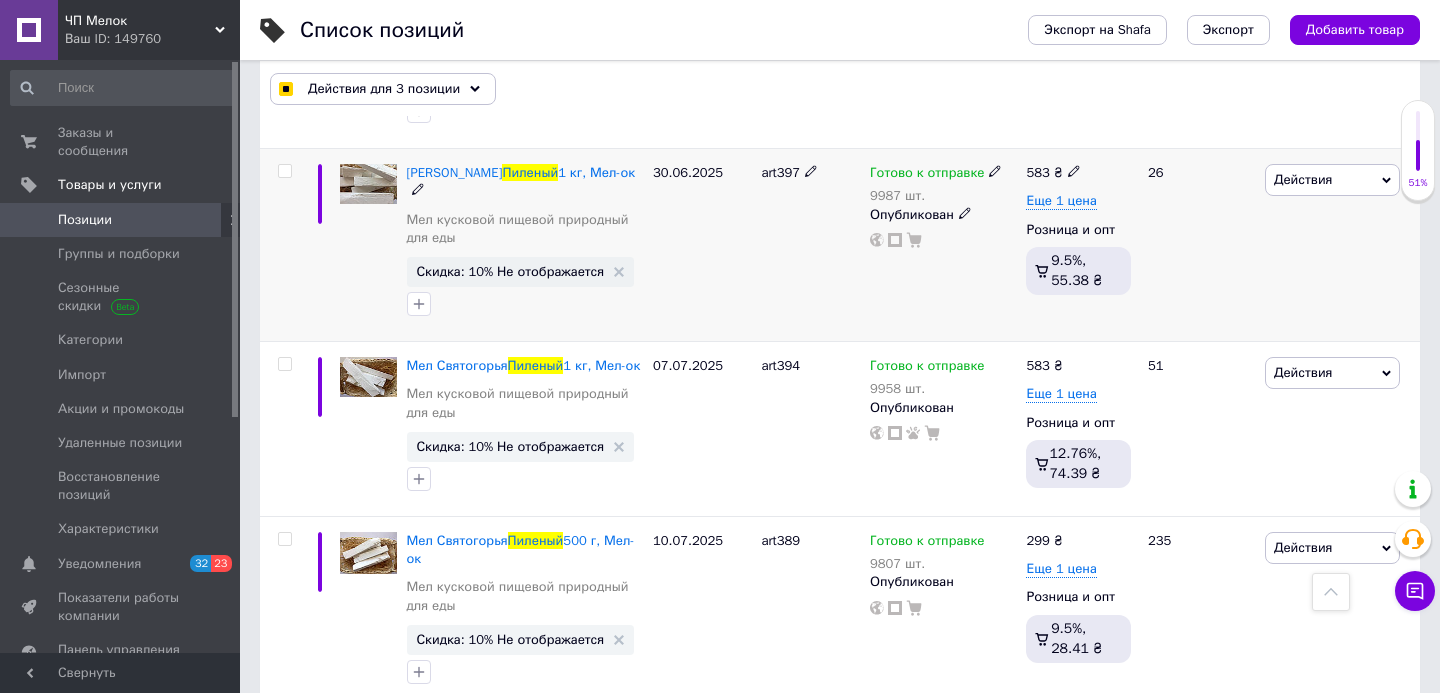 click at bounding box center [284, 171] 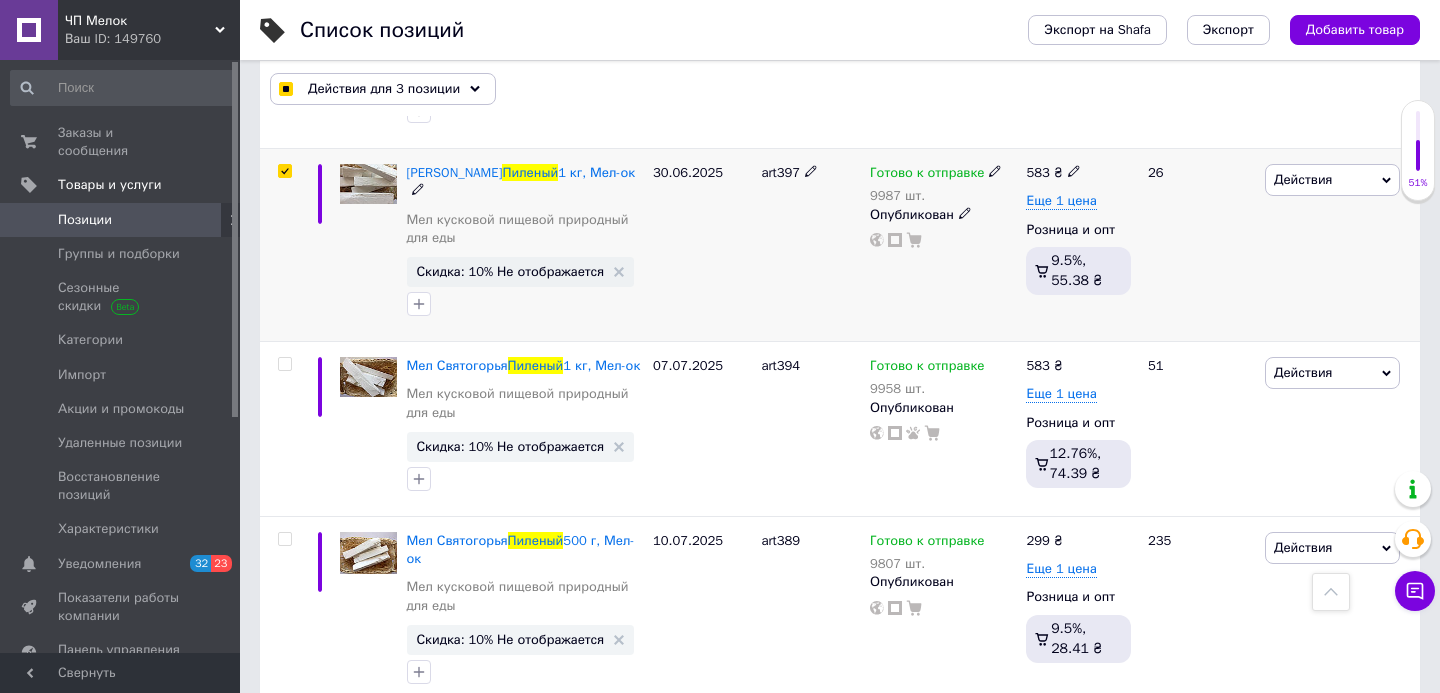 checkbox on "true" 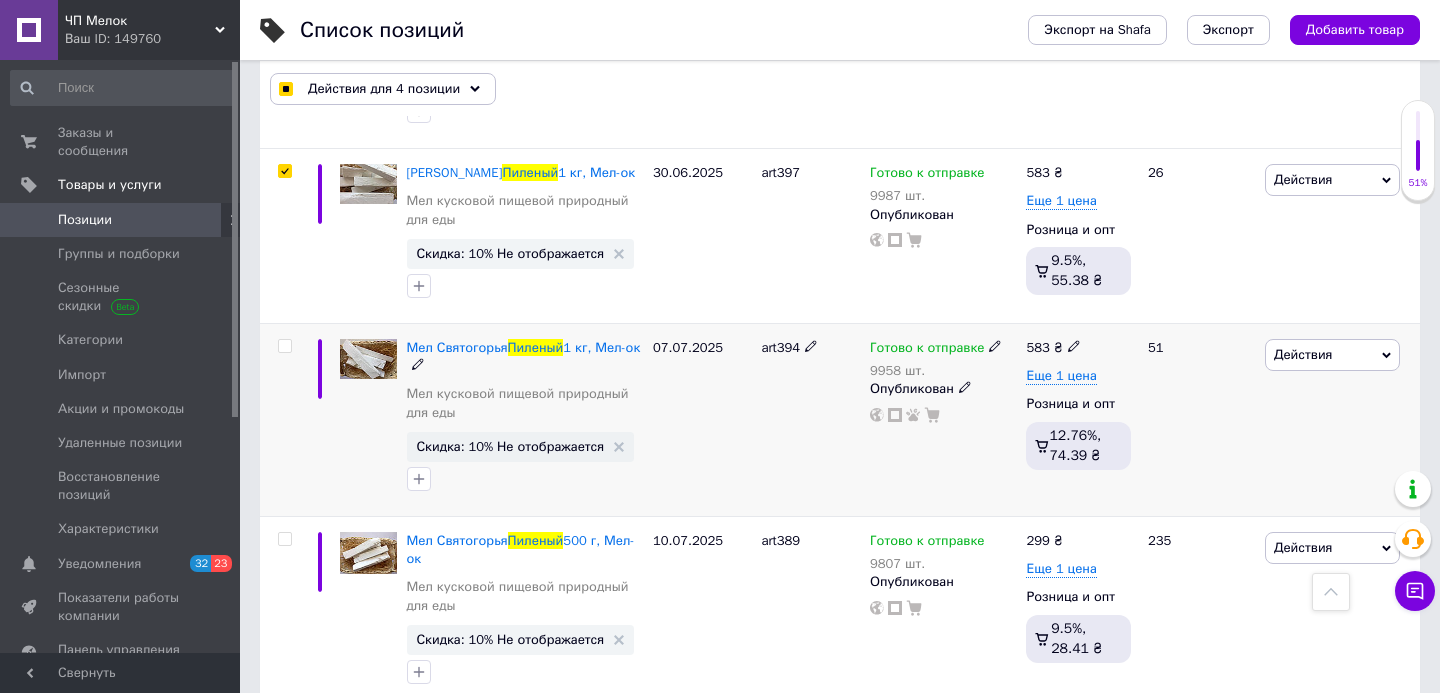 click at bounding box center [284, 346] 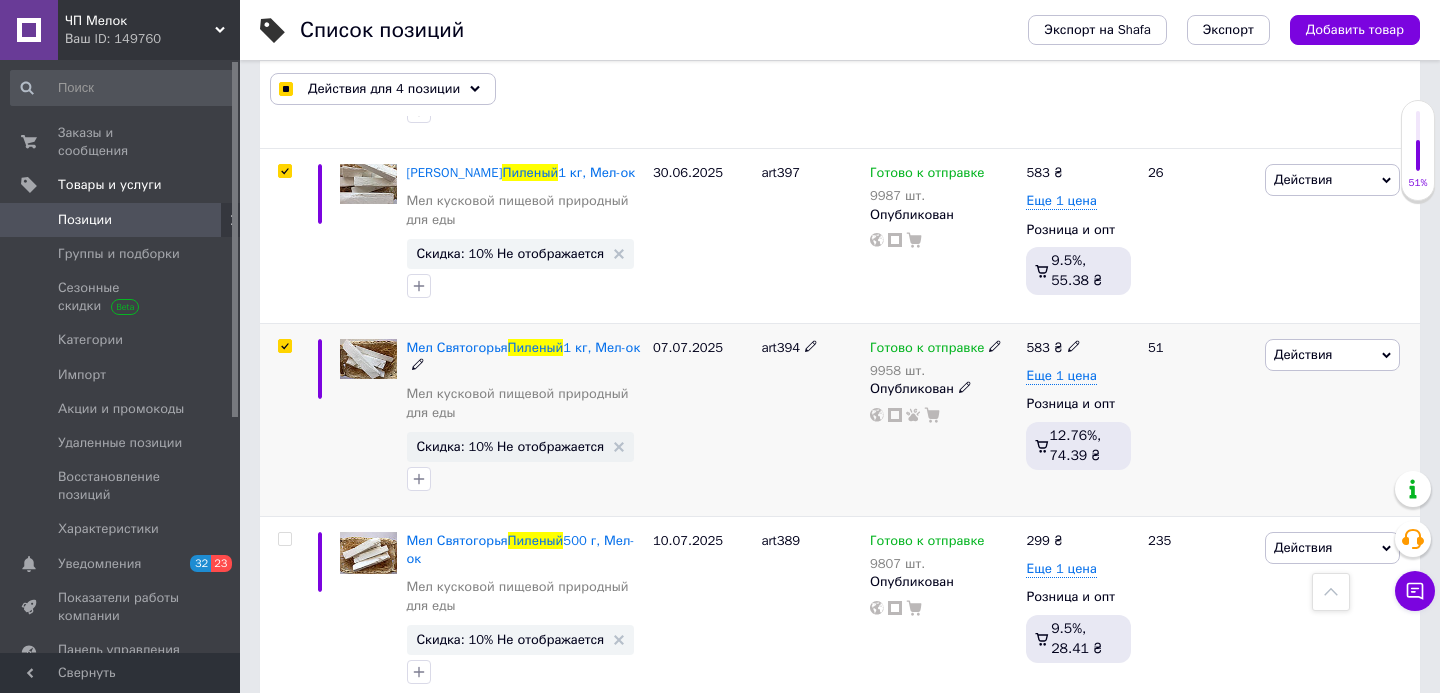 checkbox on "true" 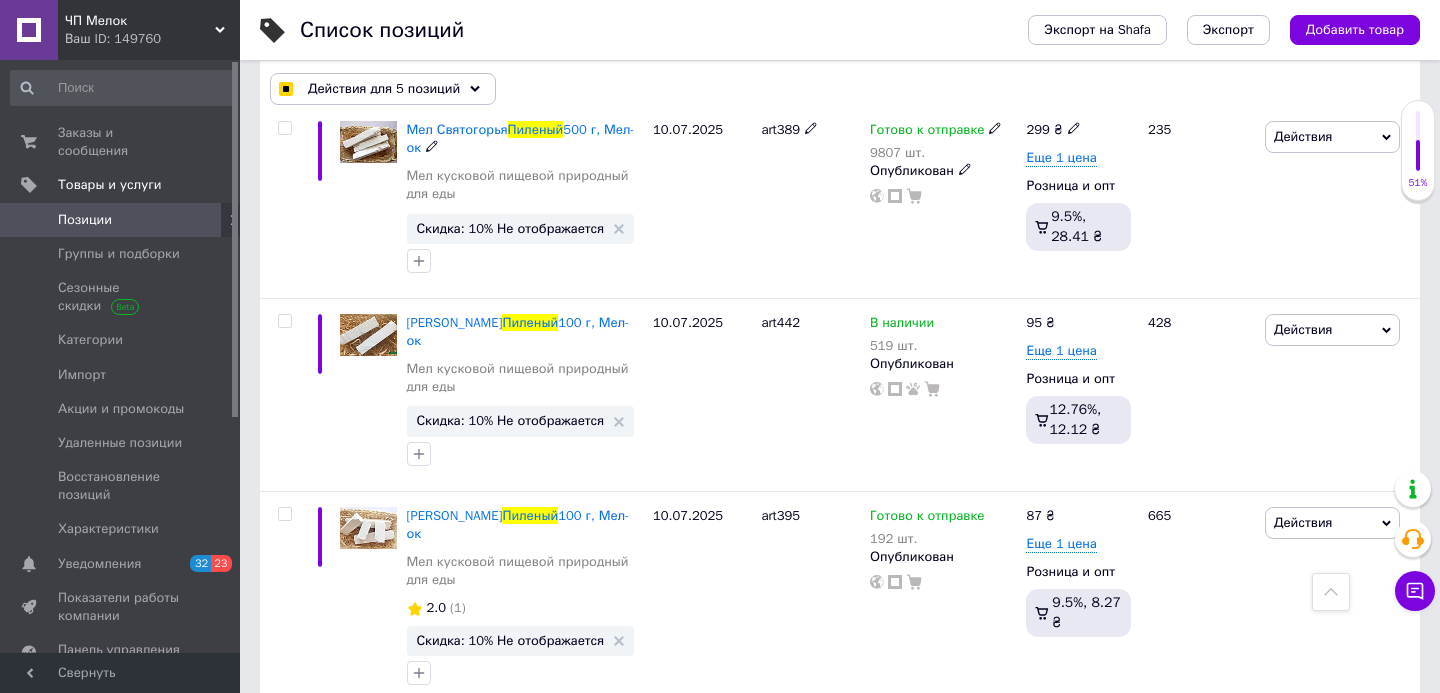 scroll, scrollTop: 2963, scrollLeft: 0, axis: vertical 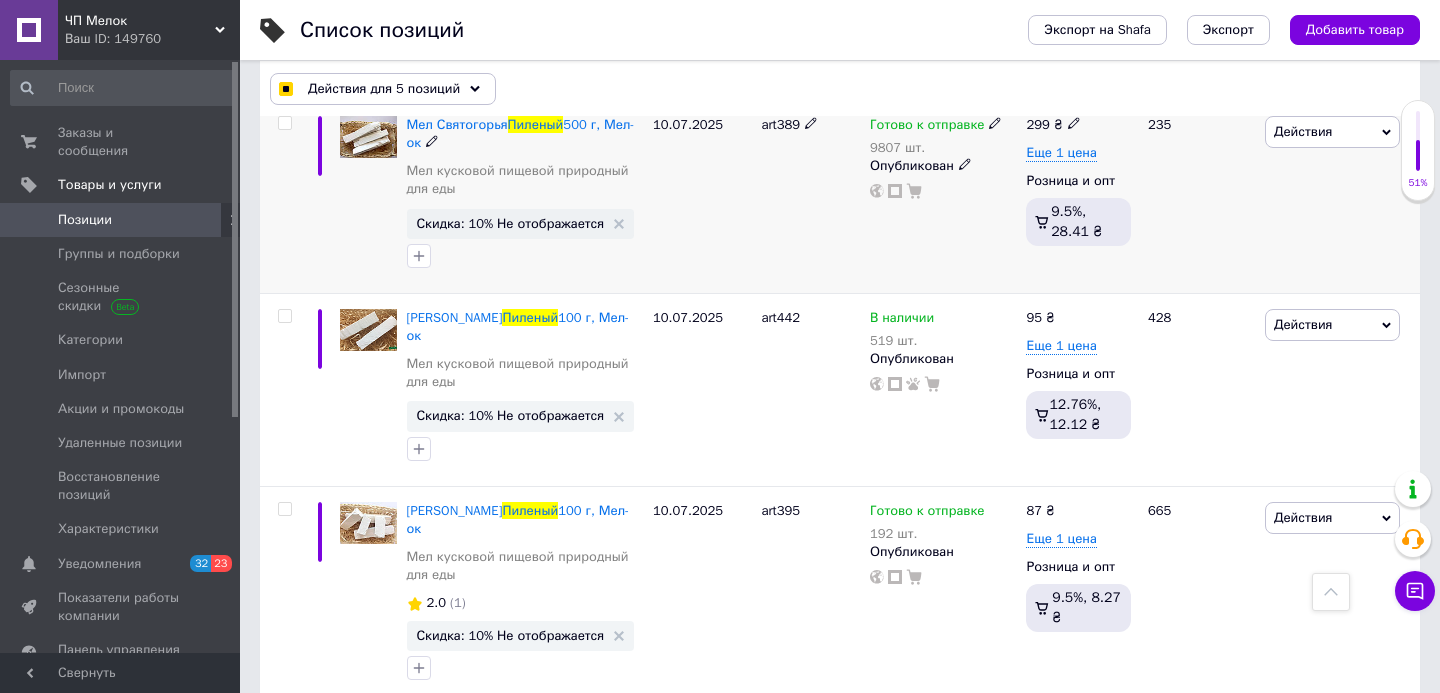 click at bounding box center [284, 123] 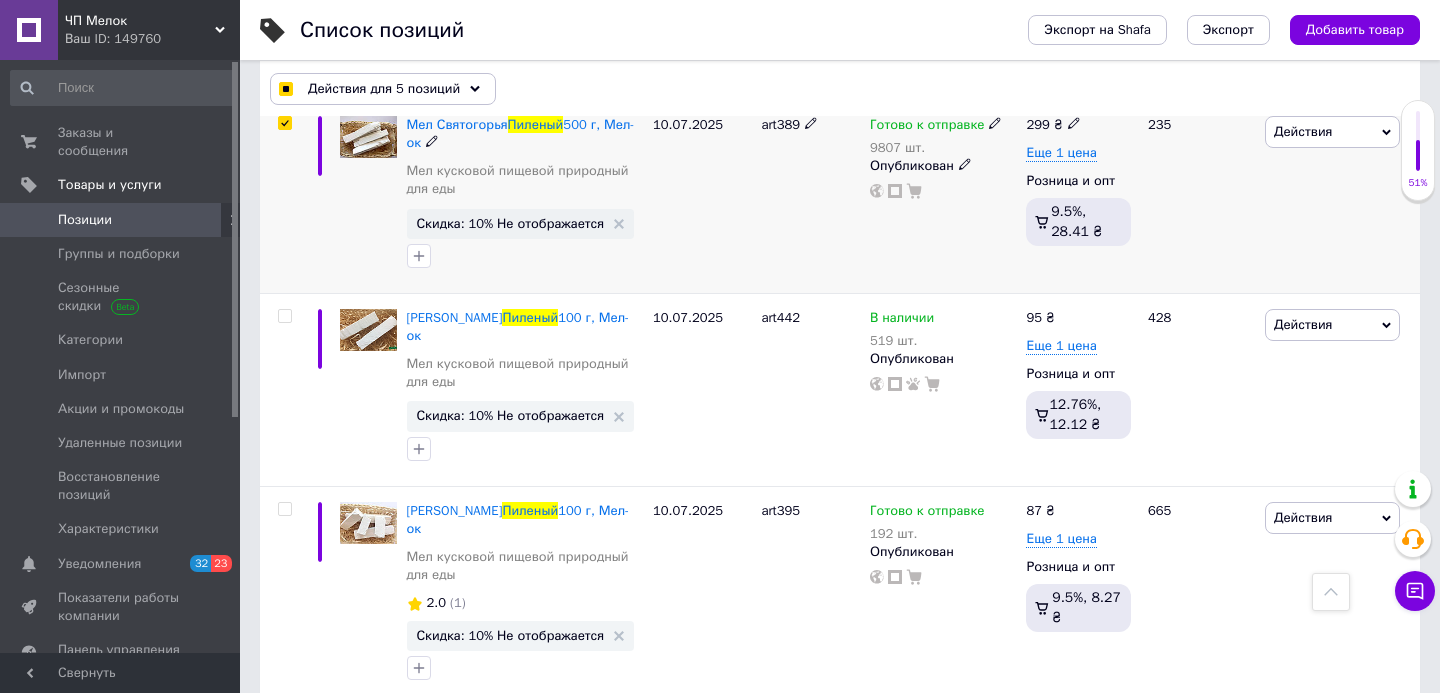 checkbox on "true" 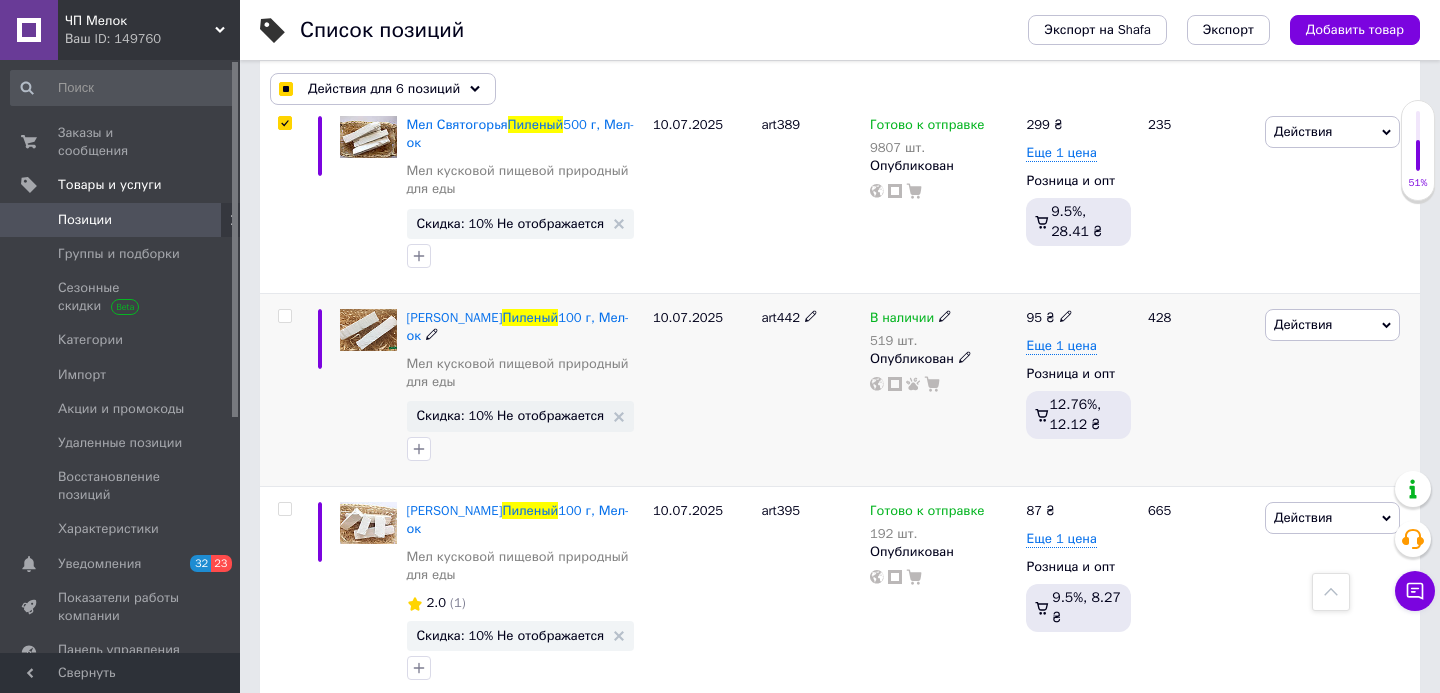 click at bounding box center [284, 316] 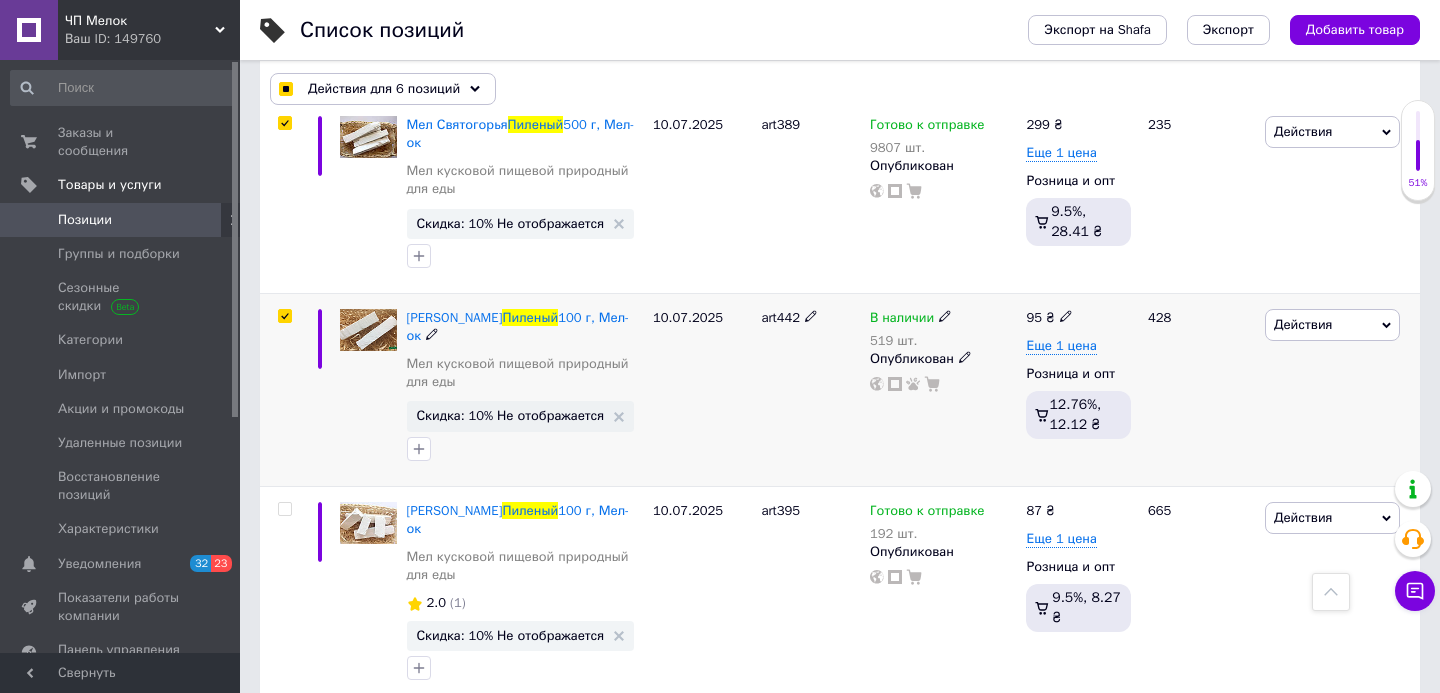 checkbox on "true" 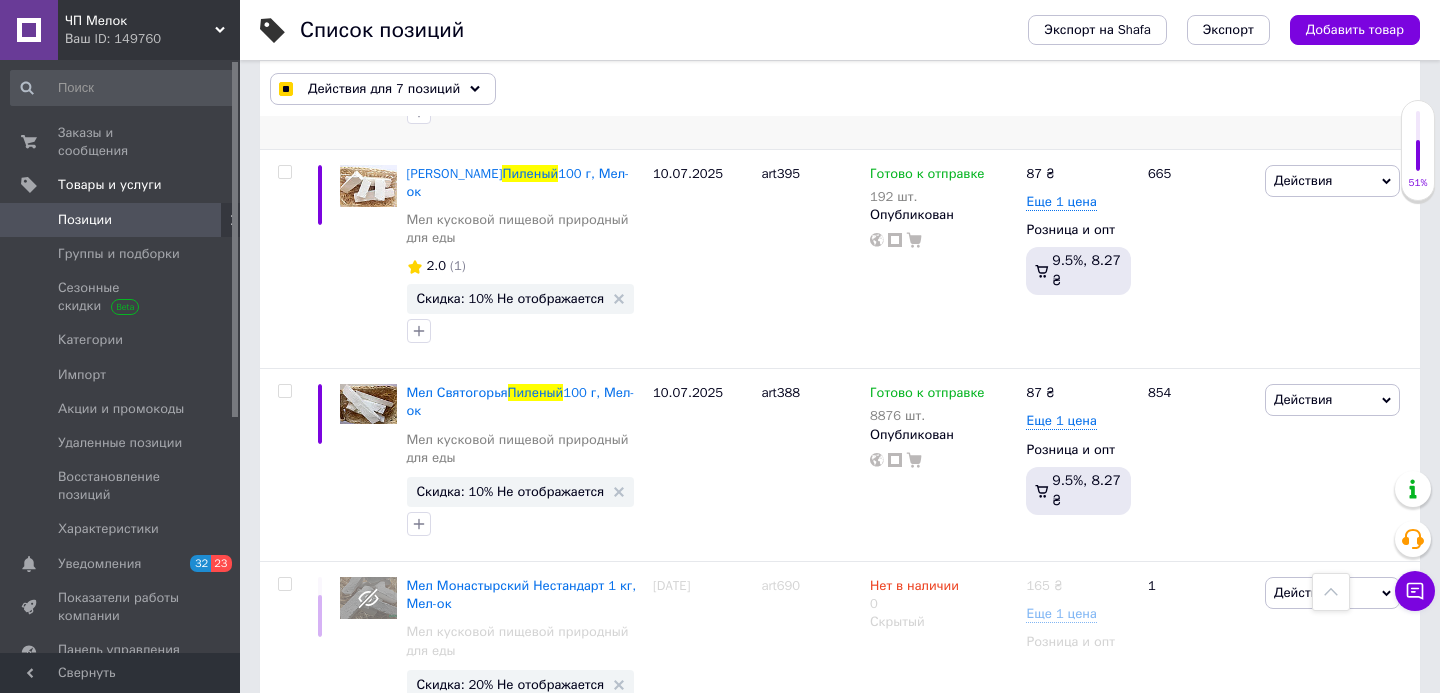 scroll, scrollTop: 3490, scrollLeft: 0, axis: vertical 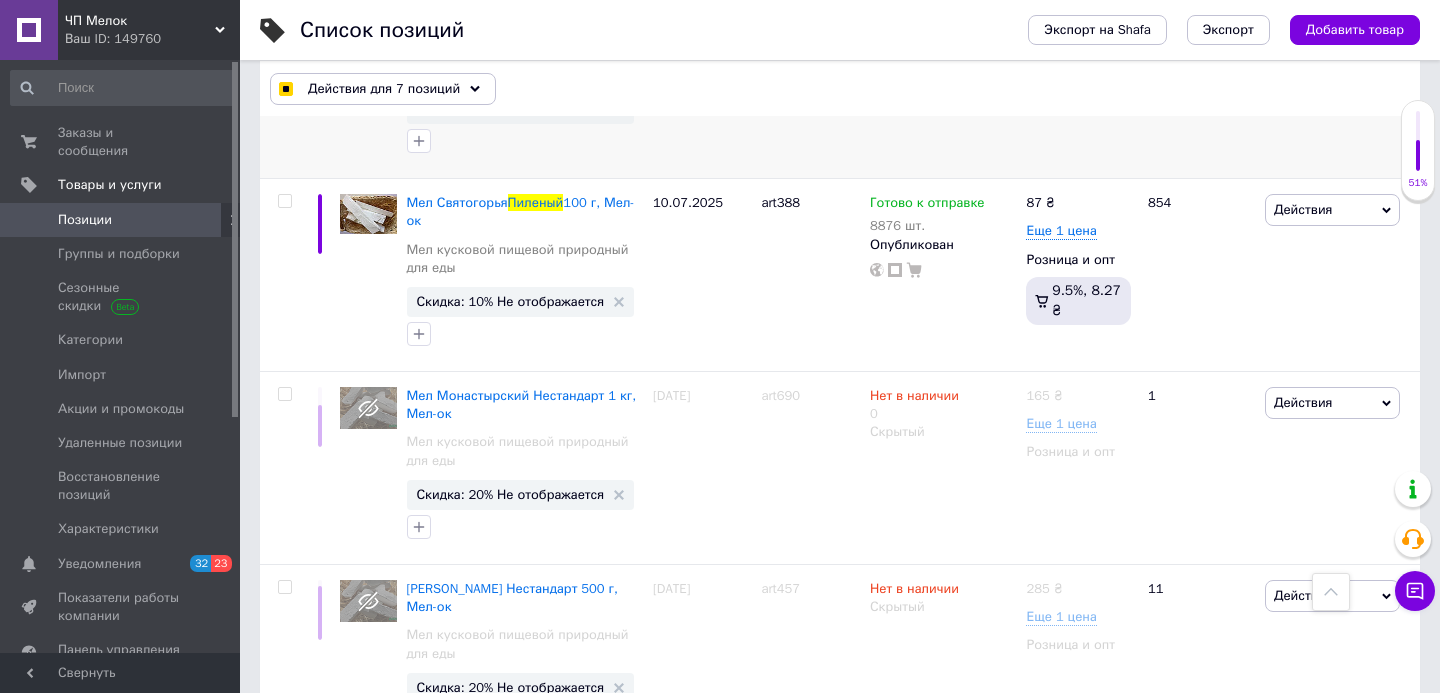 click at bounding box center [284, -18] 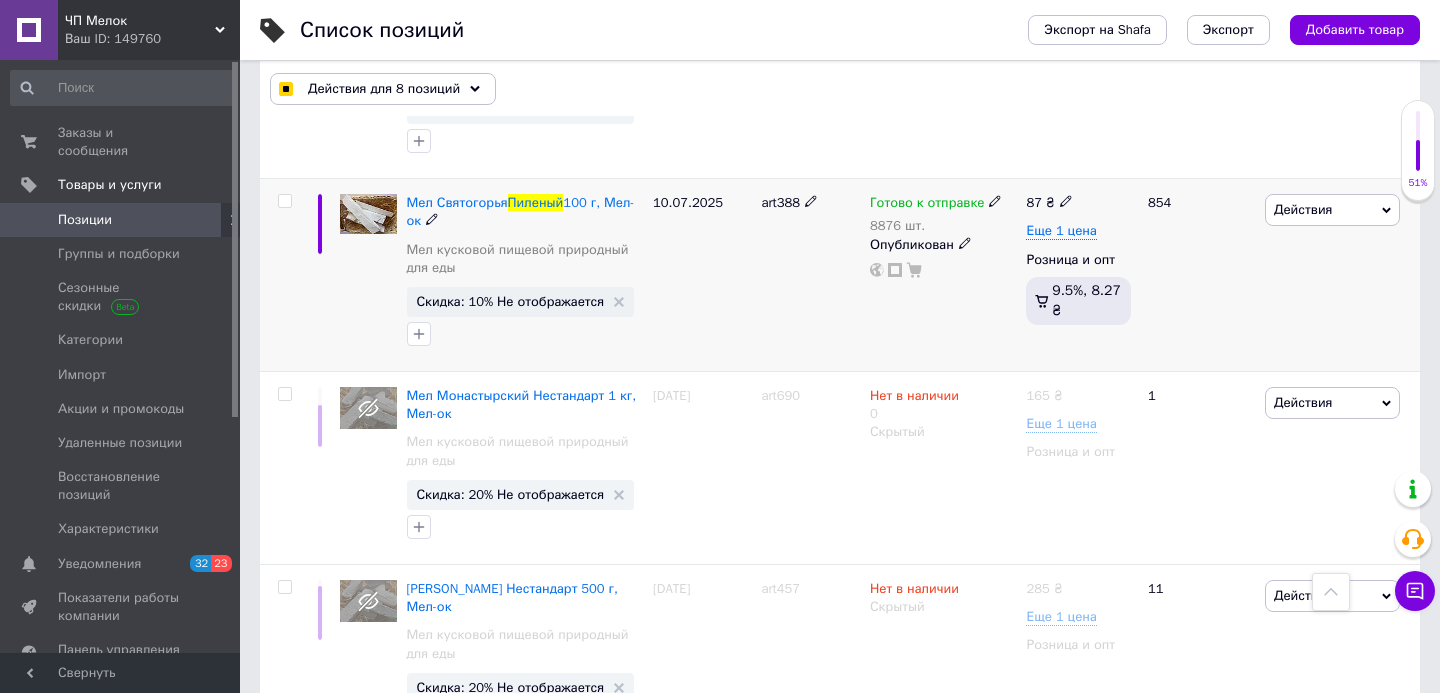 click at bounding box center [284, 201] 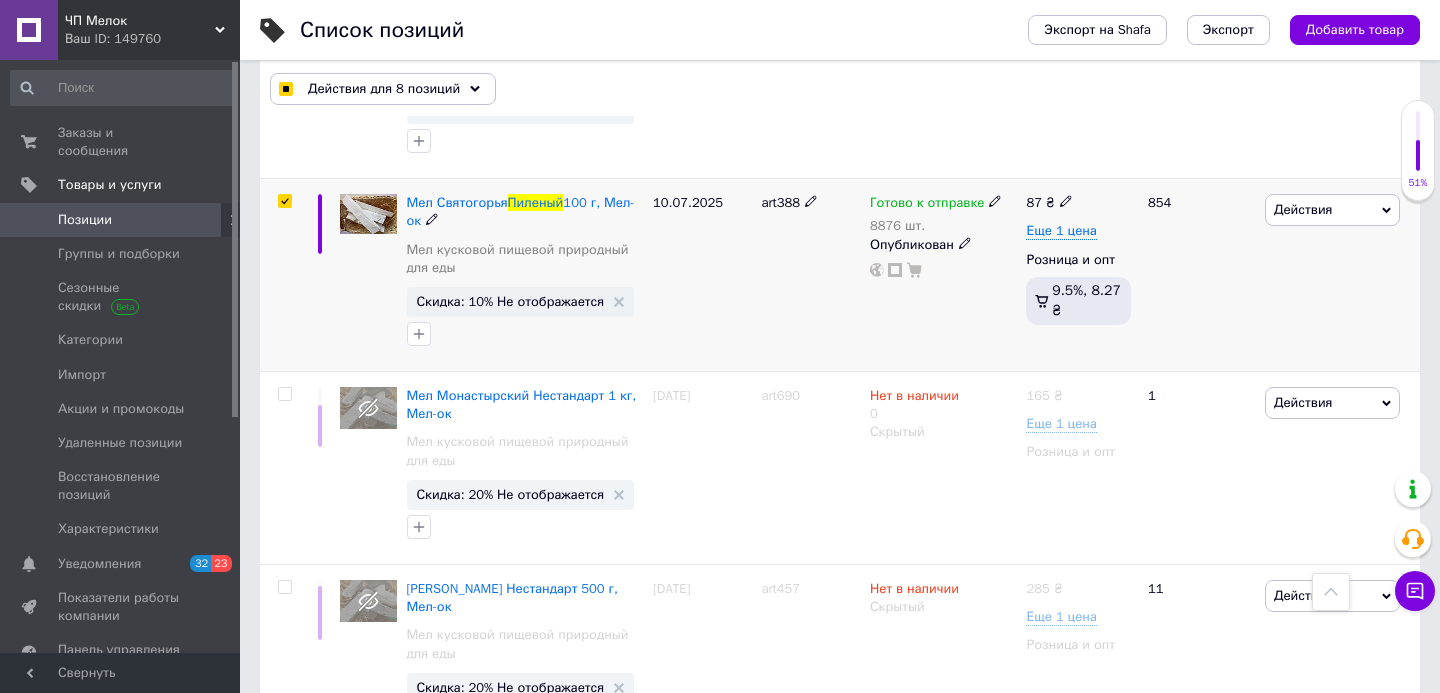 checkbox on "true" 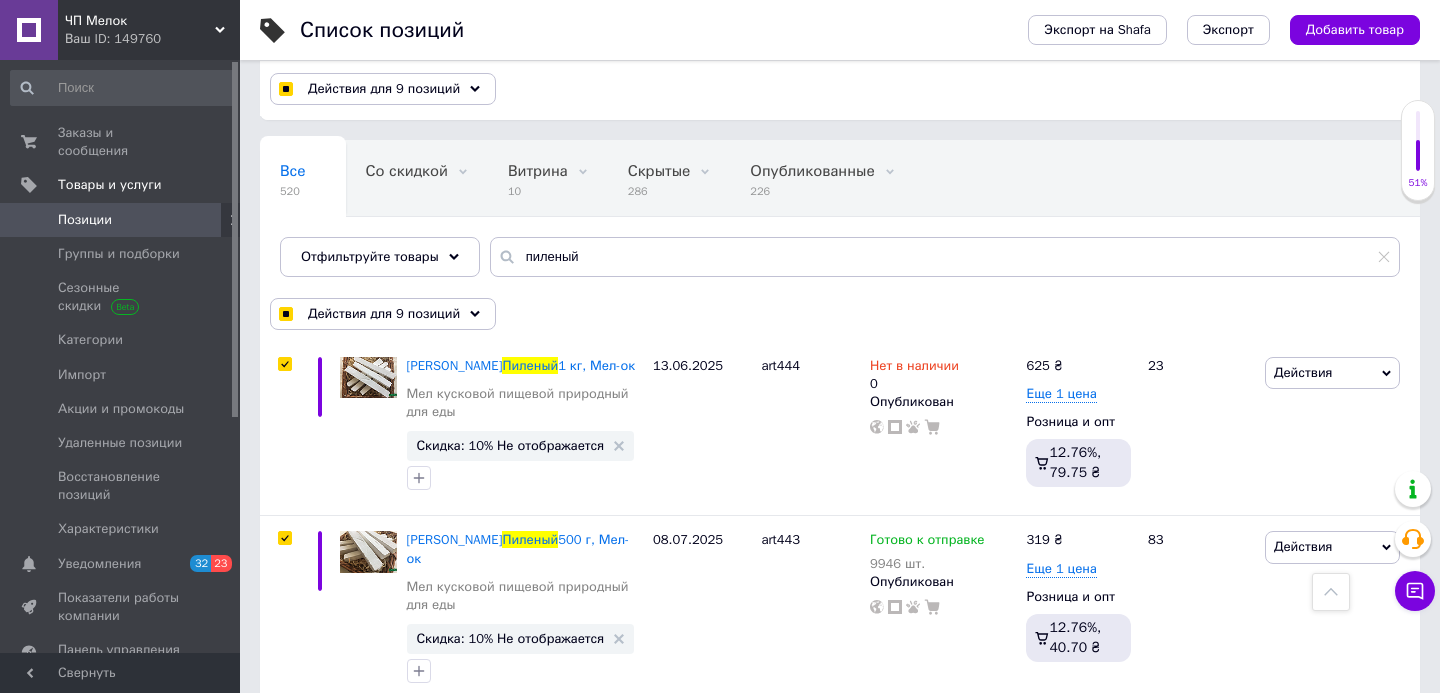 scroll, scrollTop: 0, scrollLeft: 0, axis: both 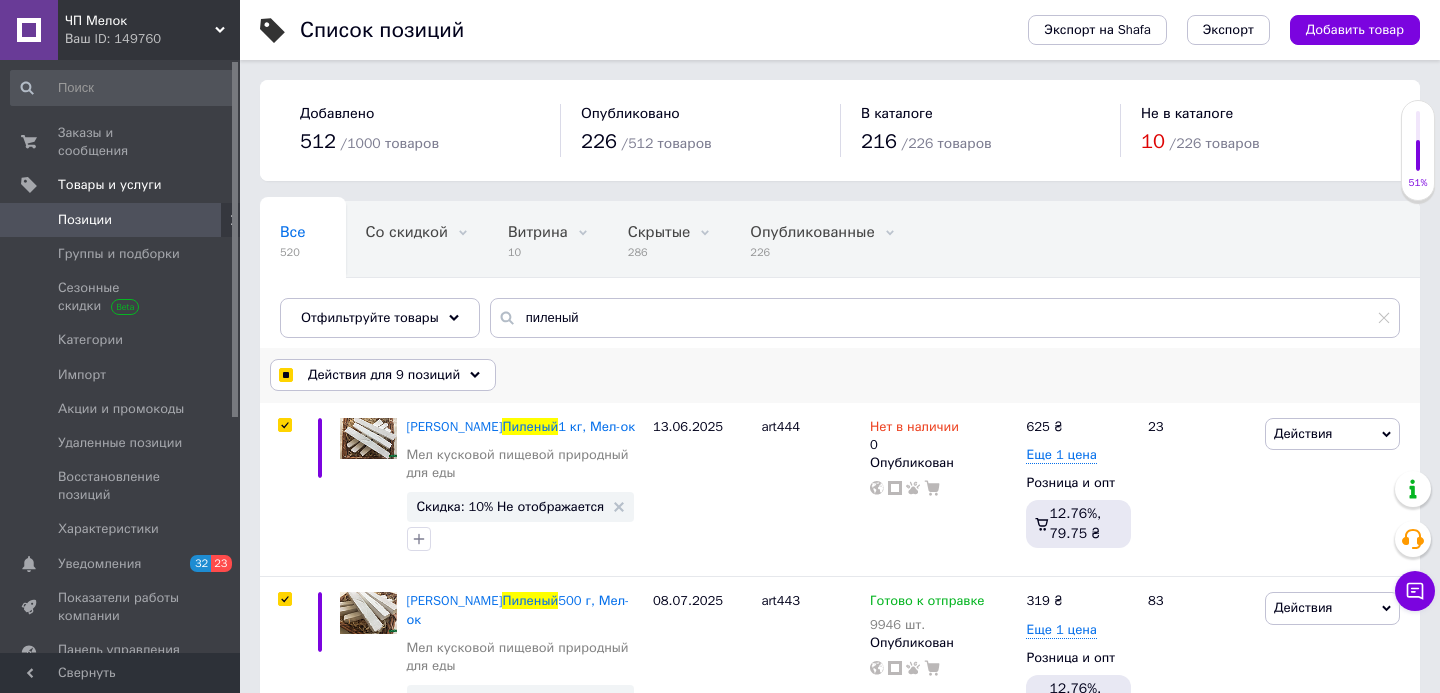 click on "Действия для 9 позиций" at bounding box center [383, 375] 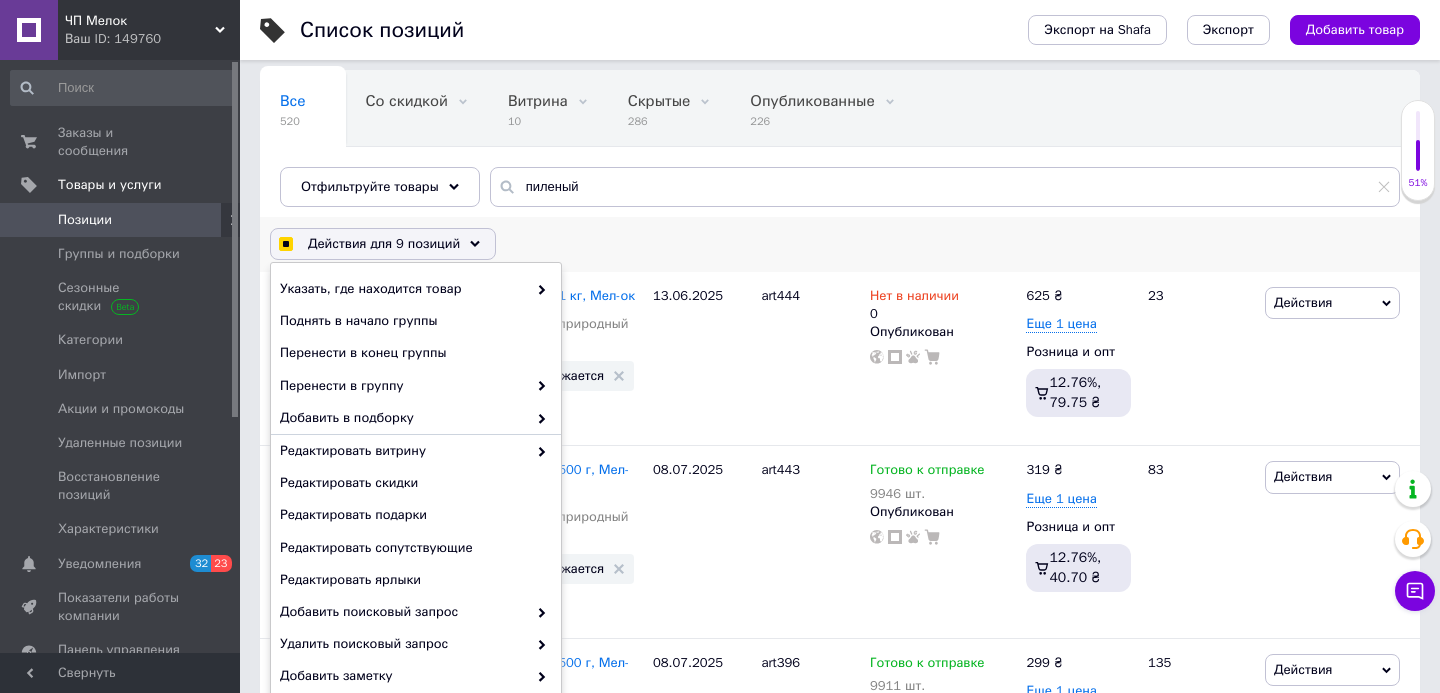 scroll, scrollTop: 137, scrollLeft: 0, axis: vertical 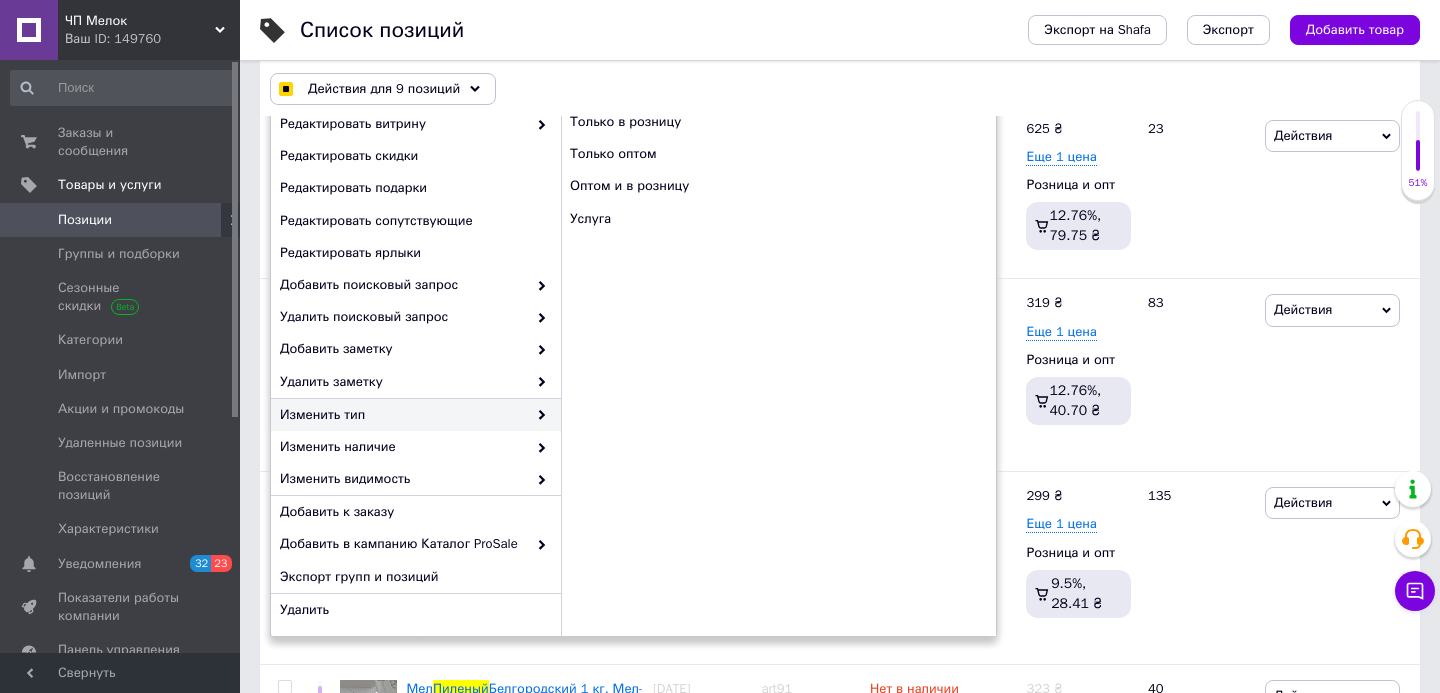 checkbox on "true" 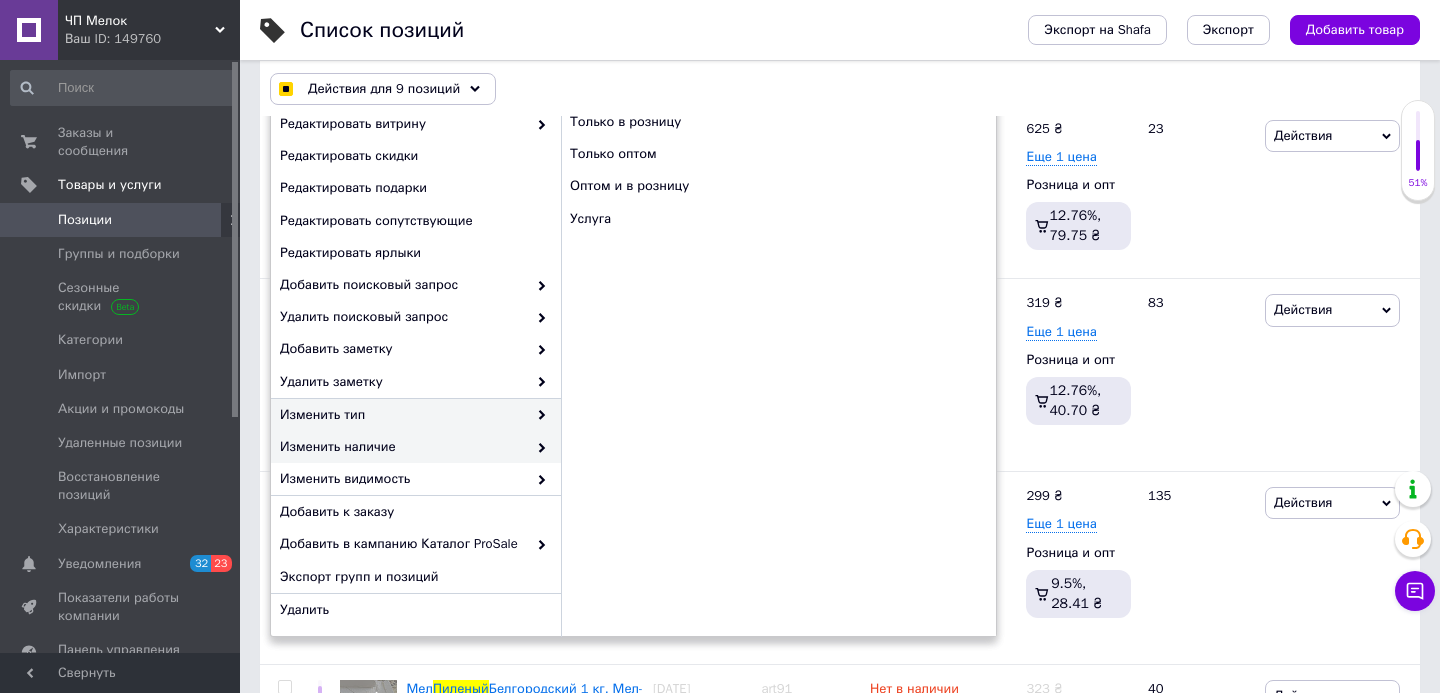 checkbox on "true" 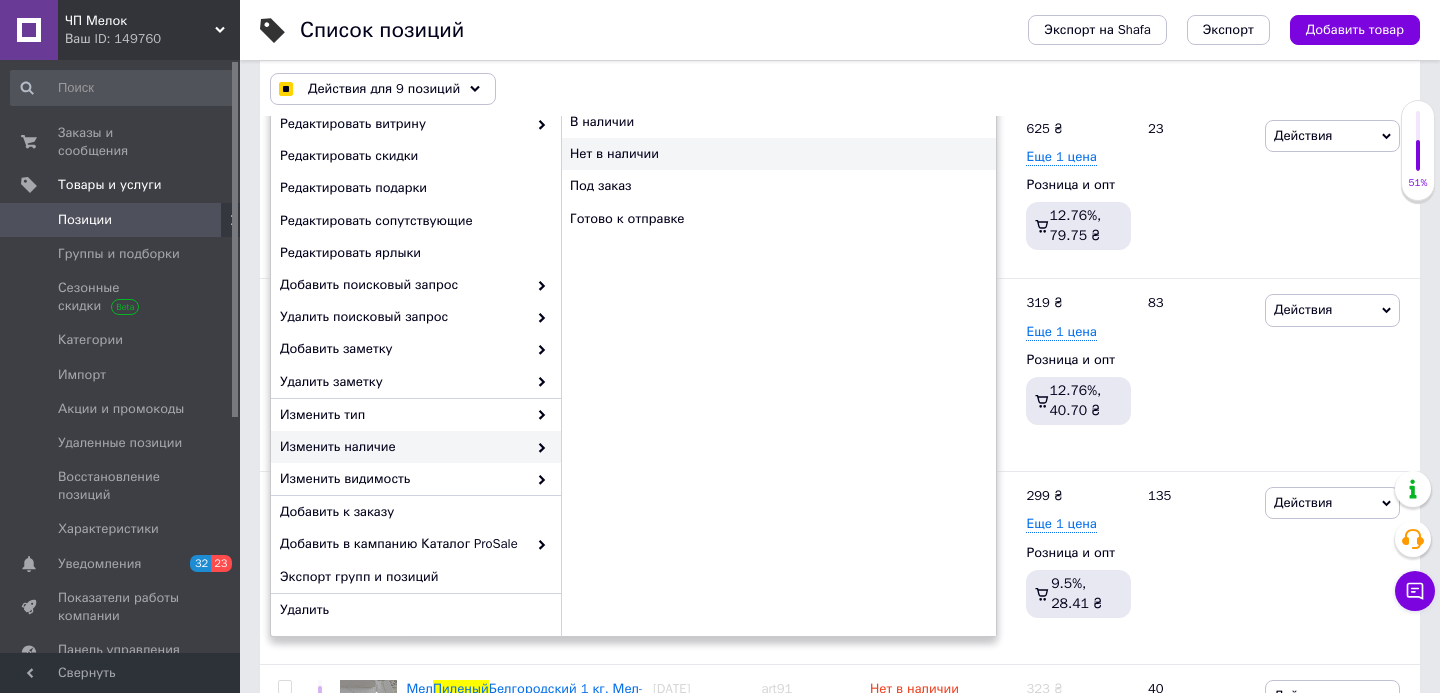 click on "Нет в наличии" at bounding box center [778, 154] 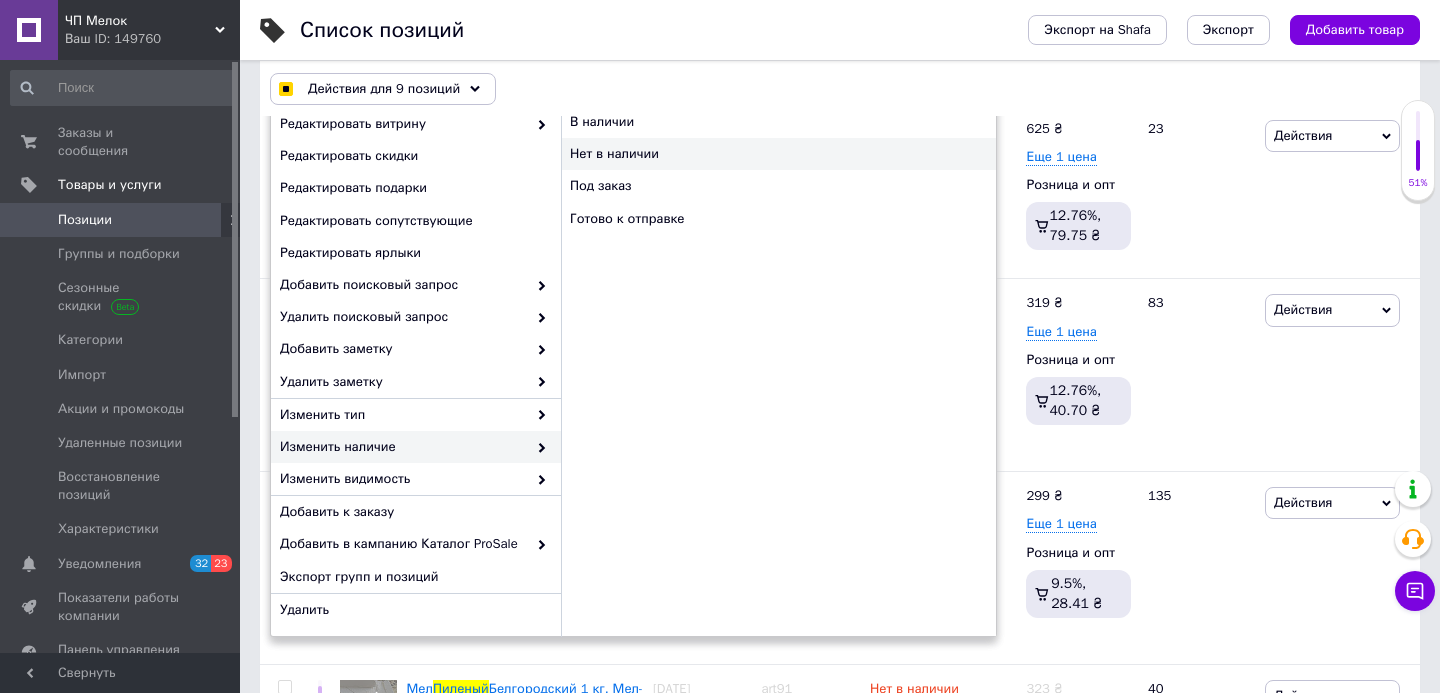 checkbox on "false" 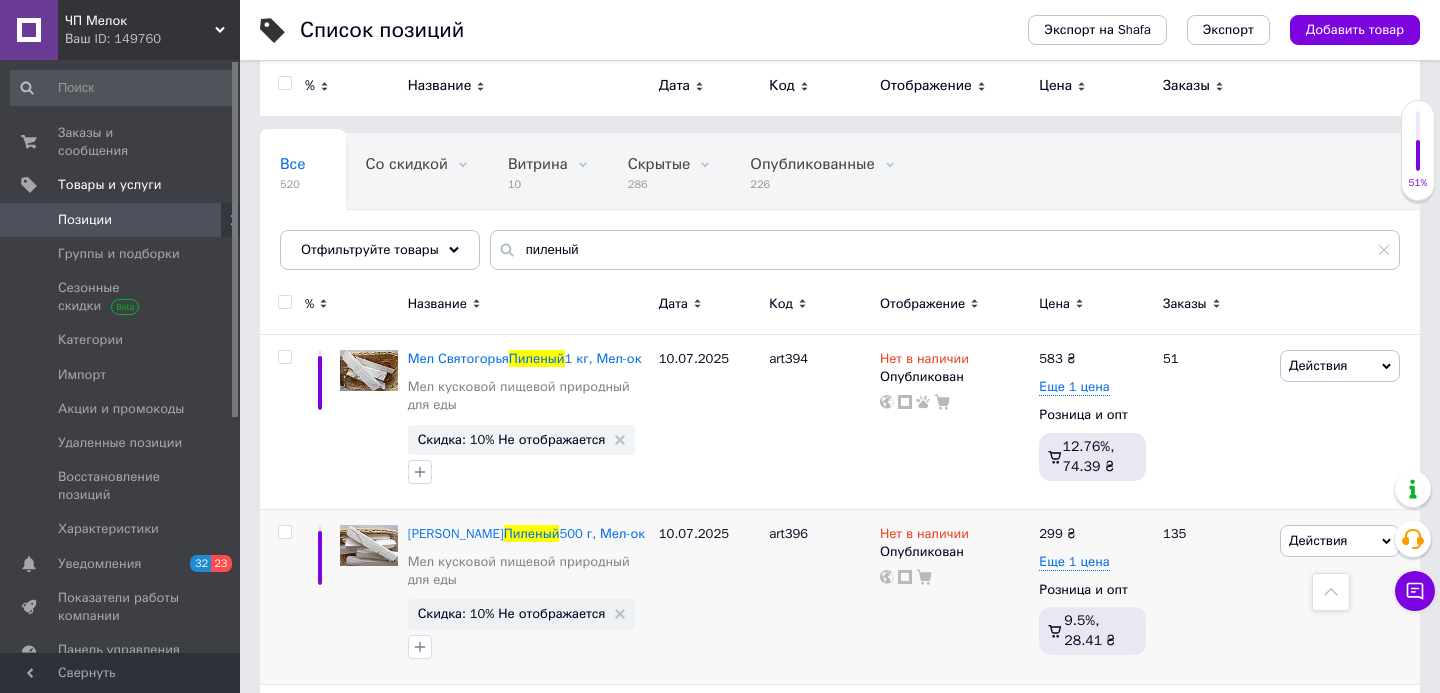 scroll, scrollTop: 0, scrollLeft: 0, axis: both 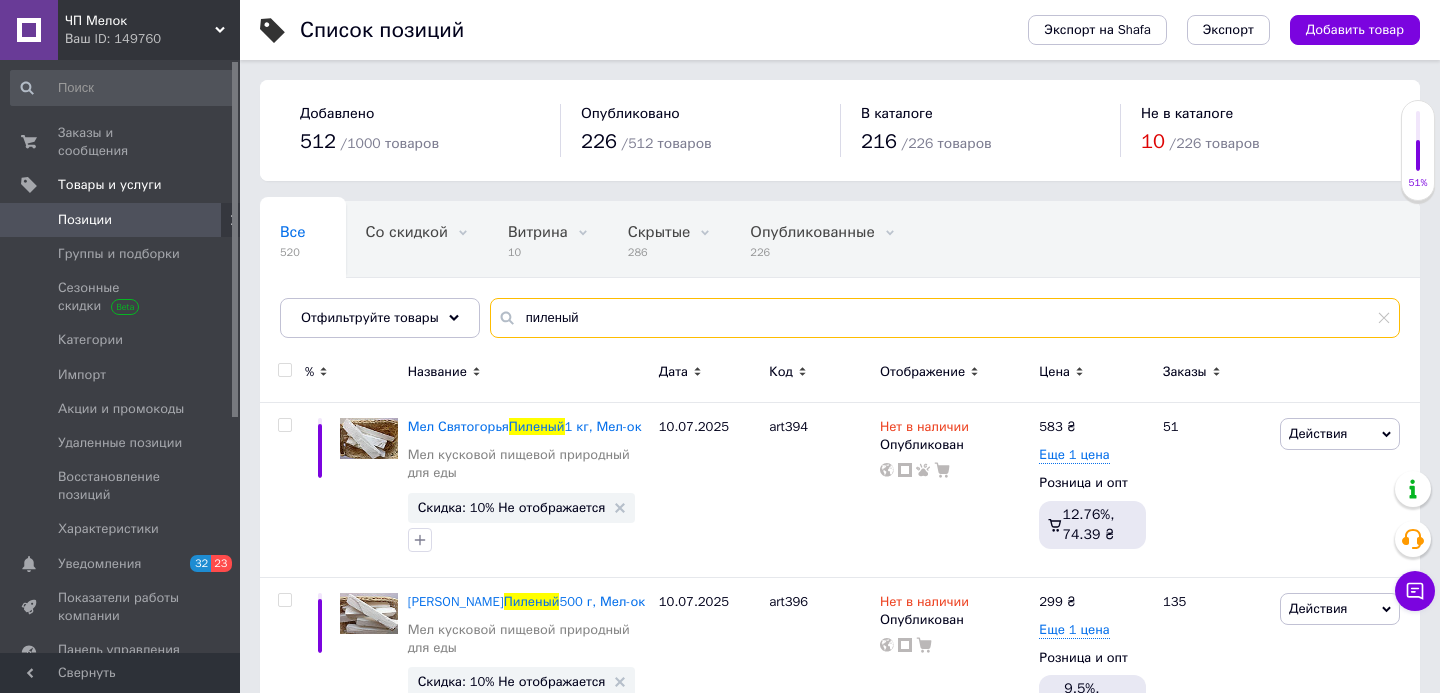 click on "пиленый" at bounding box center (945, 318) 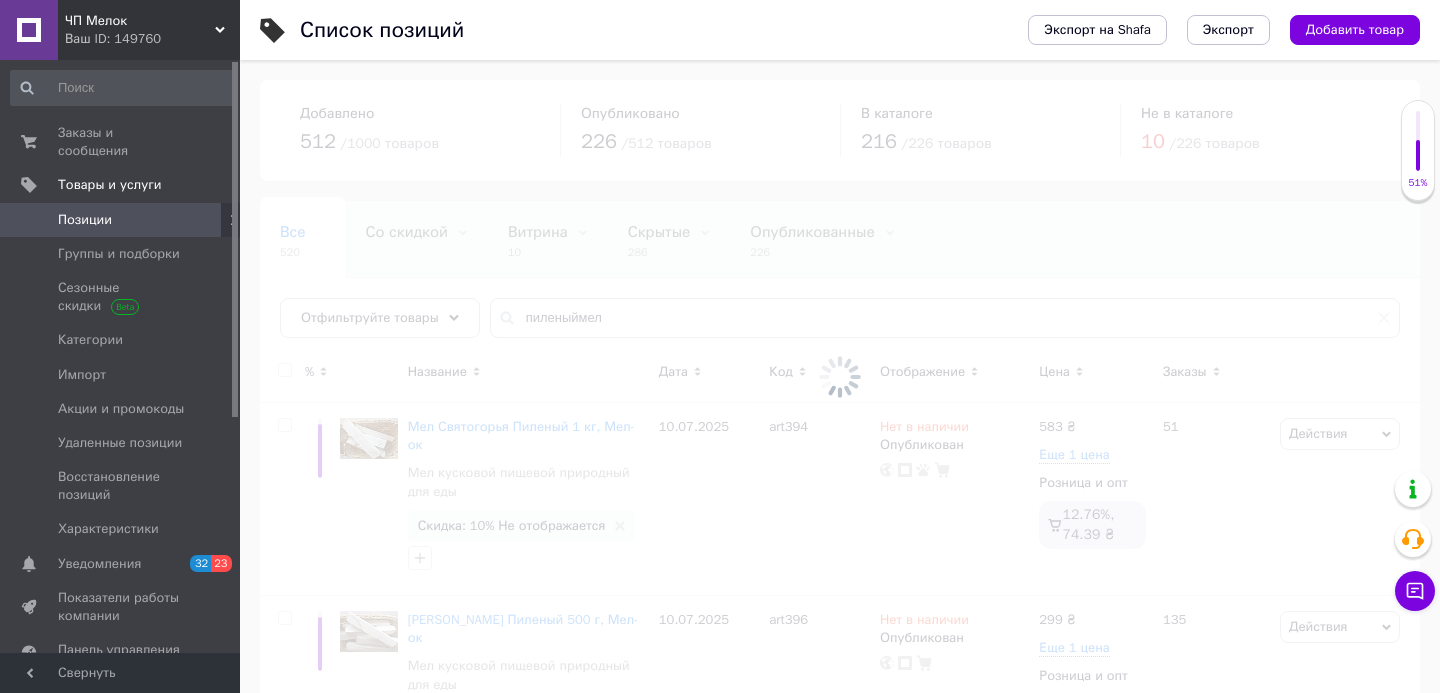 click at bounding box center (840, 376) 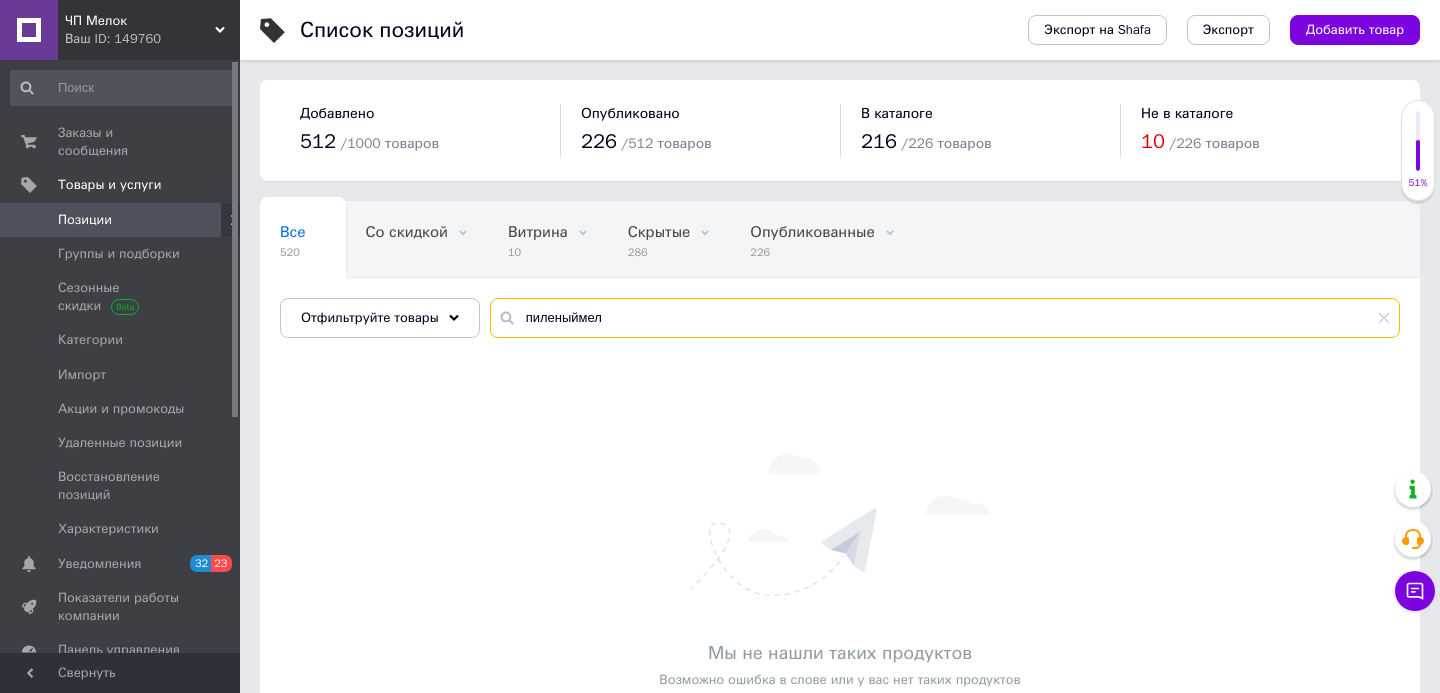 click on "пиленыймел" at bounding box center (945, 318) 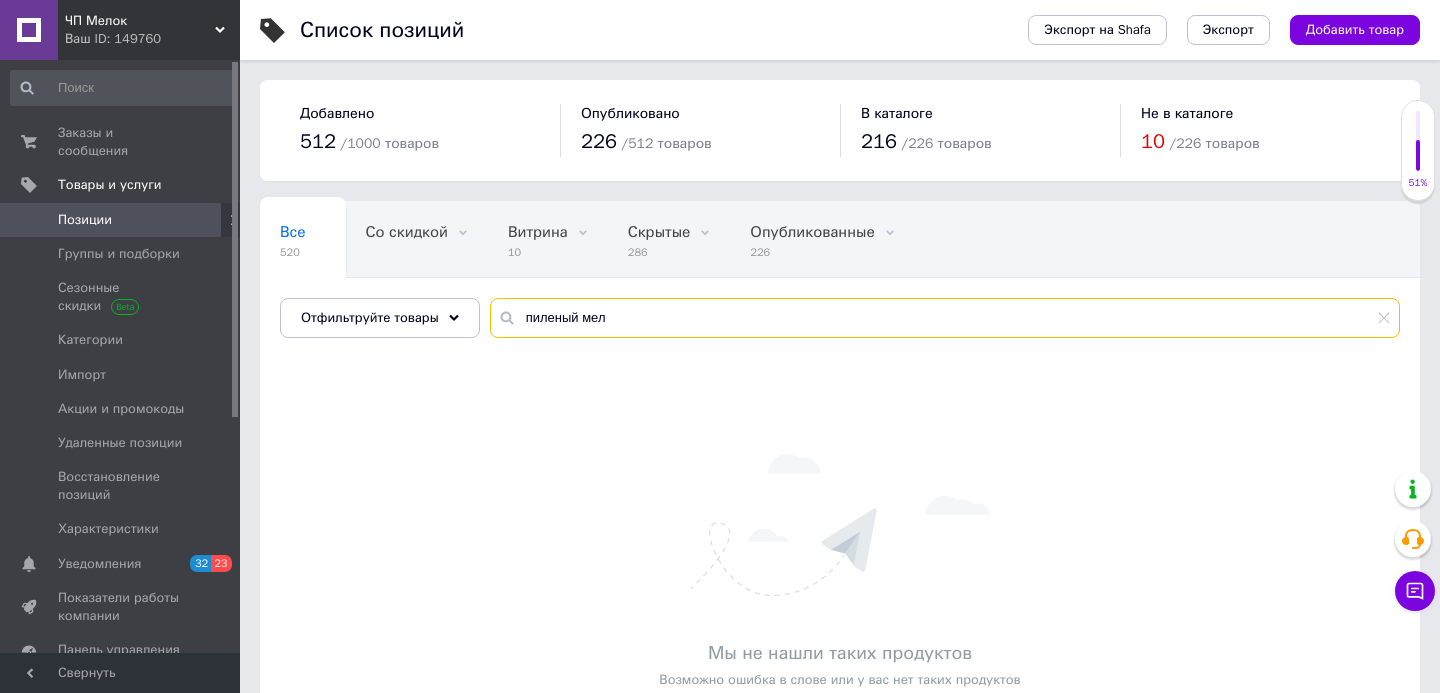 type on "пиленый мел" 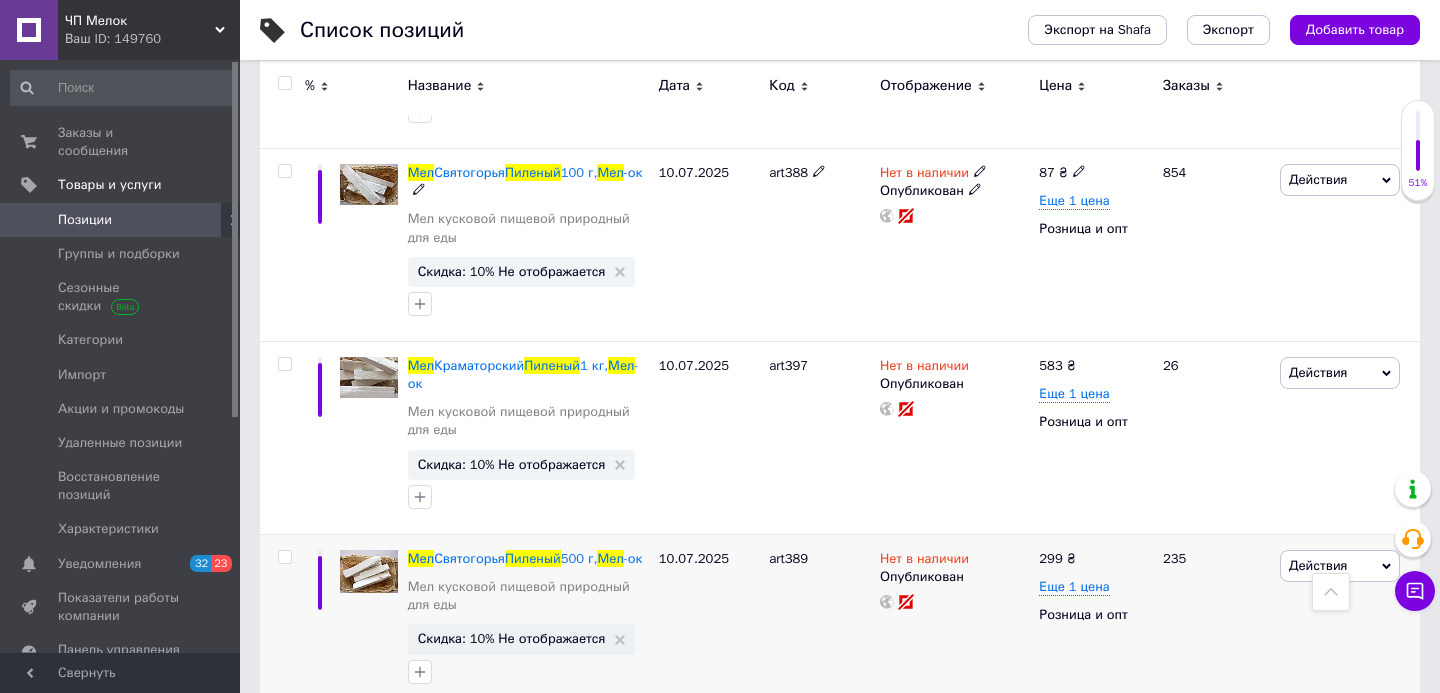 scroll, scrollTop: 2389, scrollLeft: 0, axis: vertical 